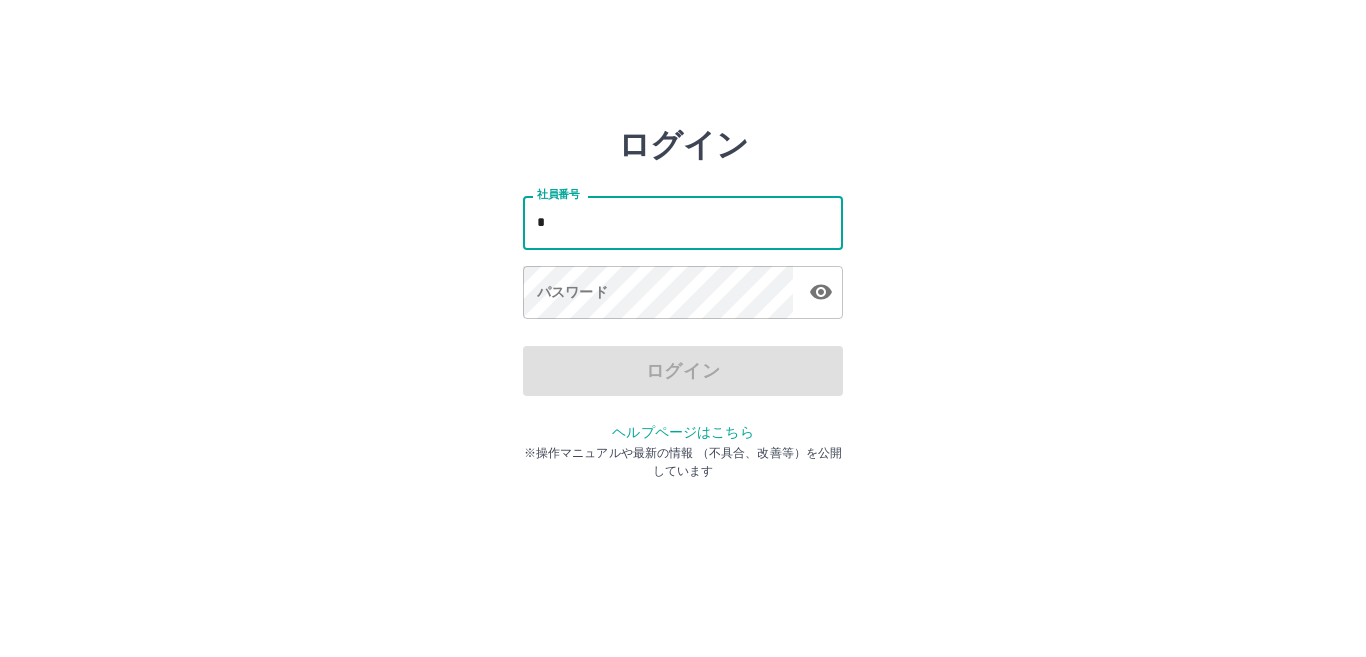 scroll, scrollTop: 0, scrollLeft: 0, axis: both 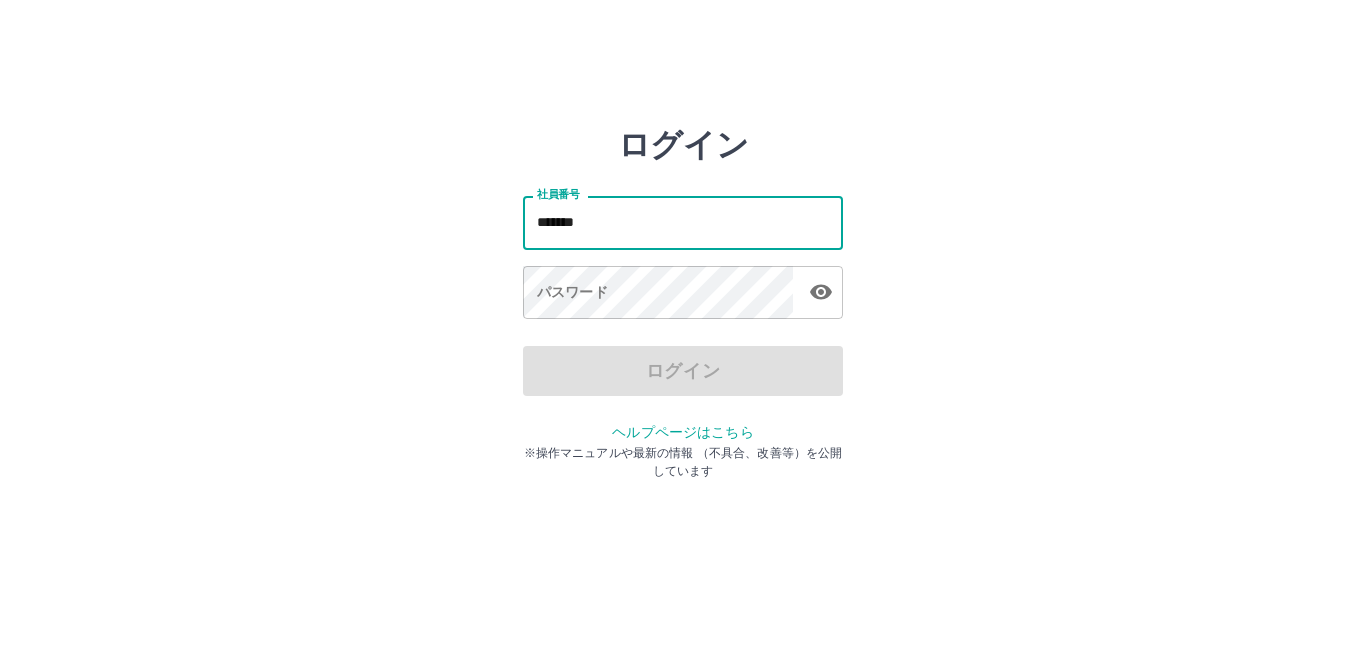 type on "*******" 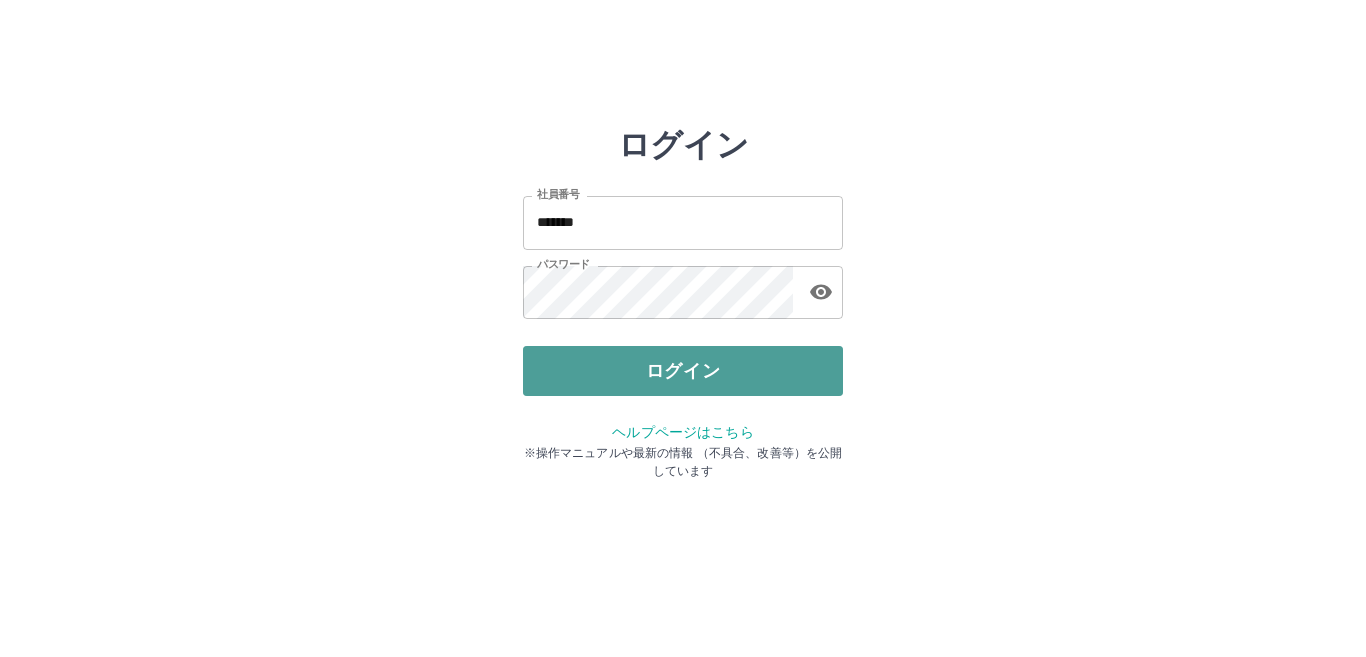 click on "ログイン" at bounding box center (683, 371) 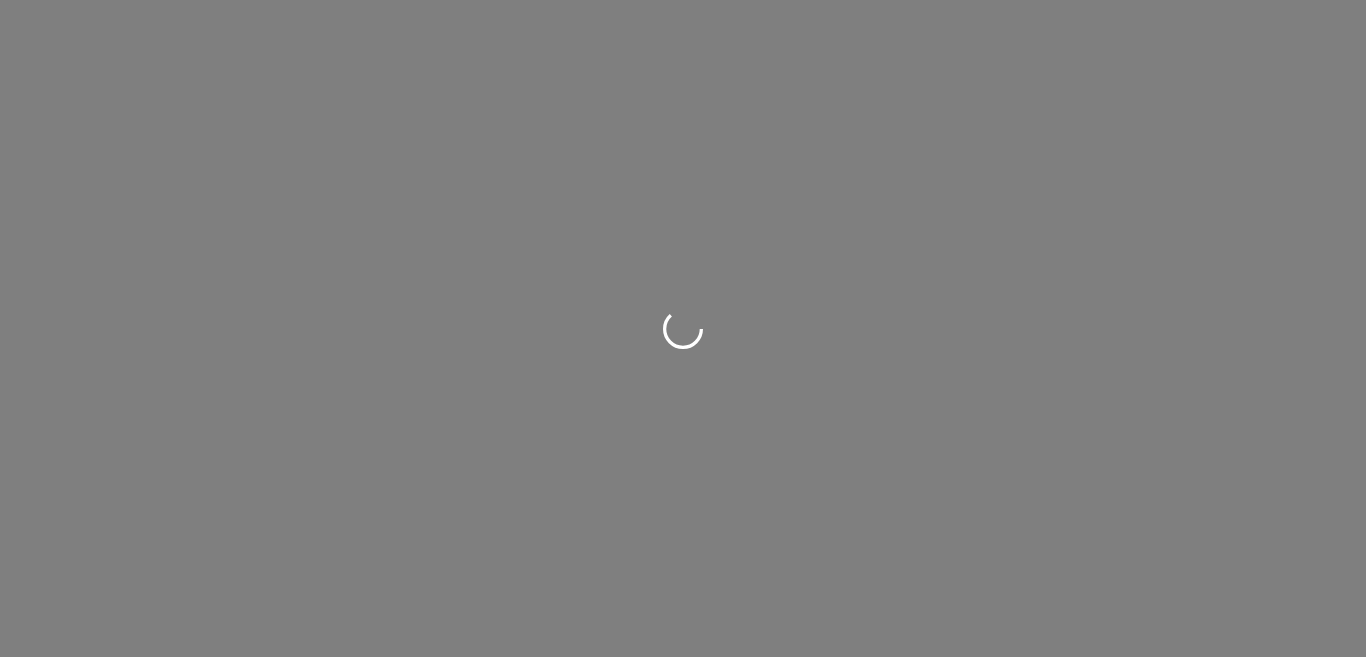 scroll, scrollTop: 0, scrollLeft: 0, axis: both 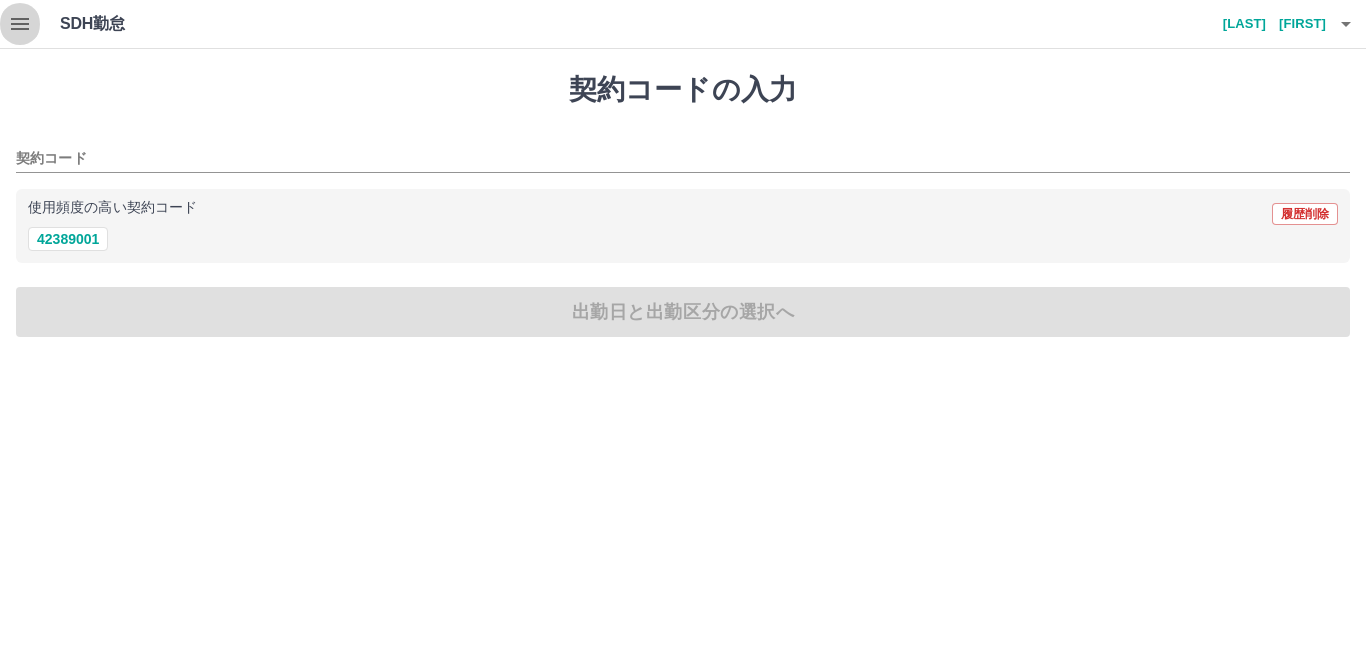 click at bounding box center [20, 24] 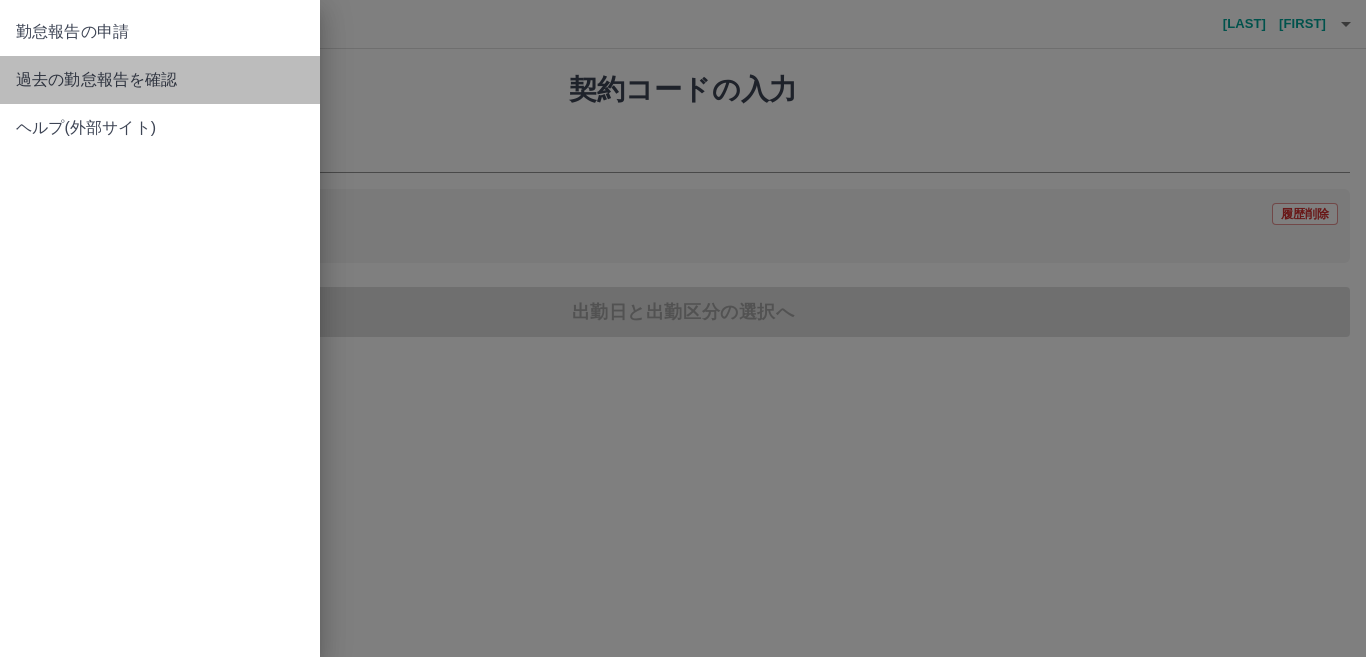 click on "過去の勤怠報告を確認" at bounding box center (160, 80) 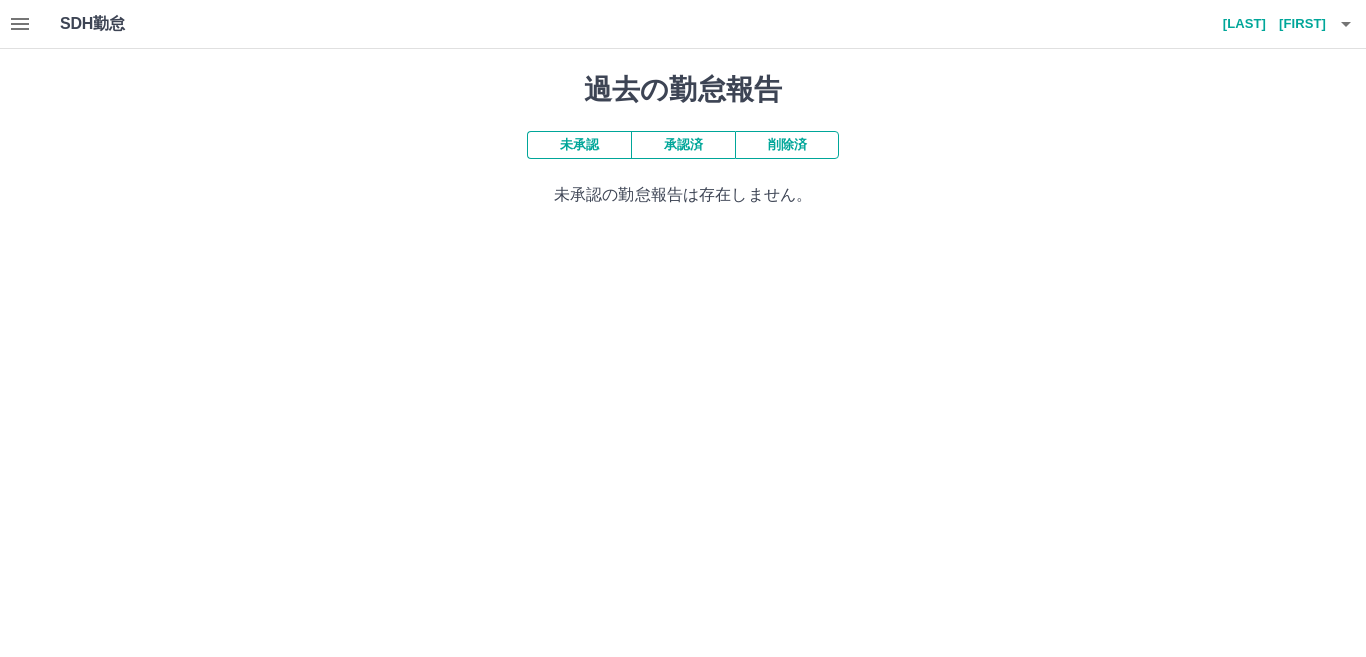 click on "未承認" at bounding box center [579, 145] 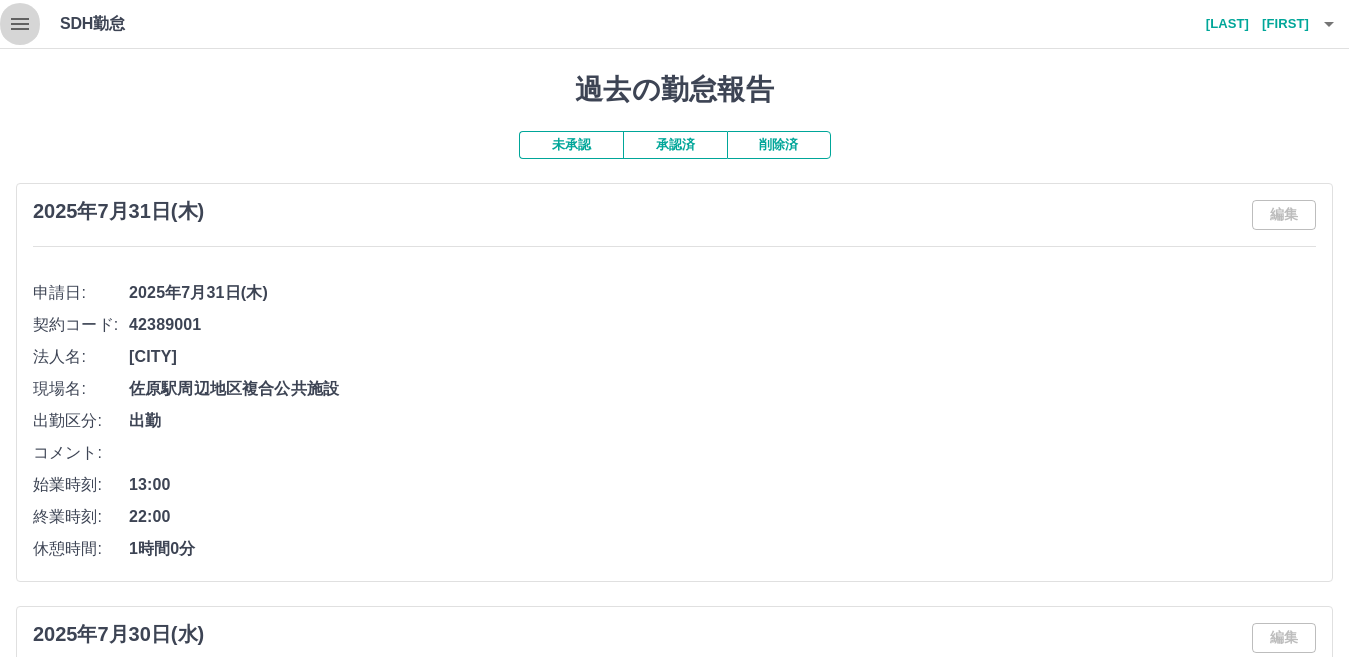click at bounding box center (20, 24) 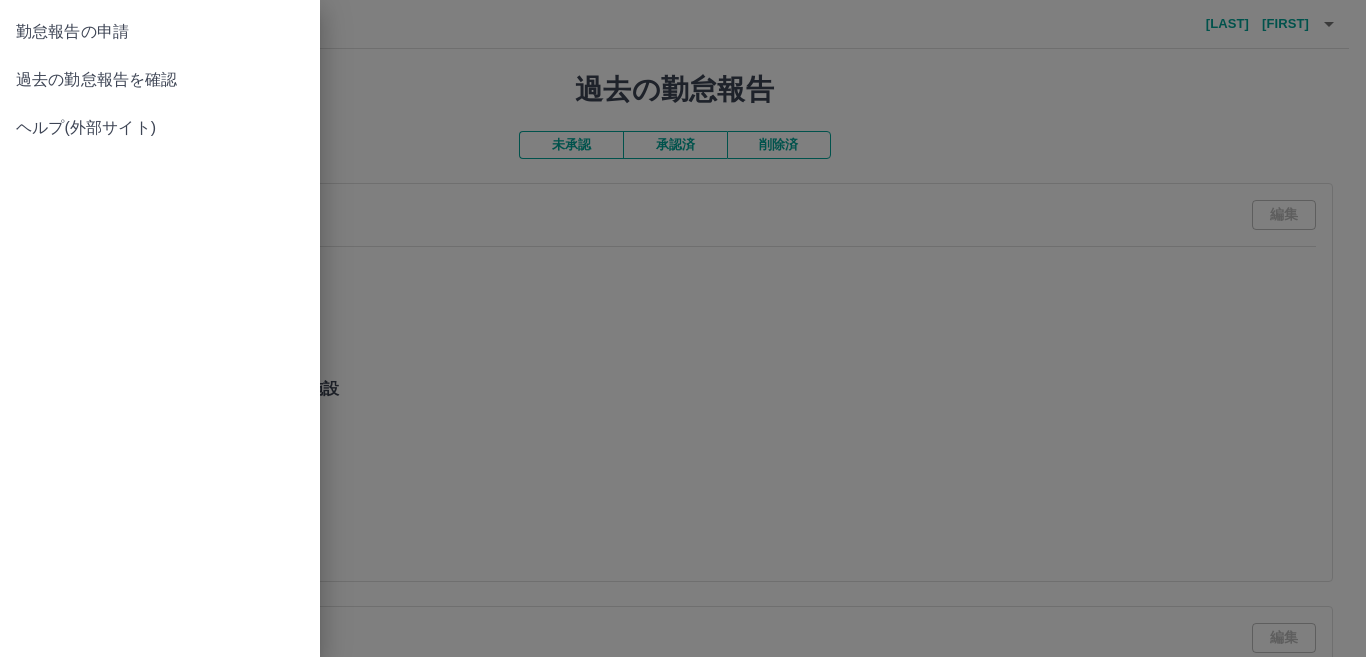 click on "勤怠報告の申請" at bounding box center (160, 32) 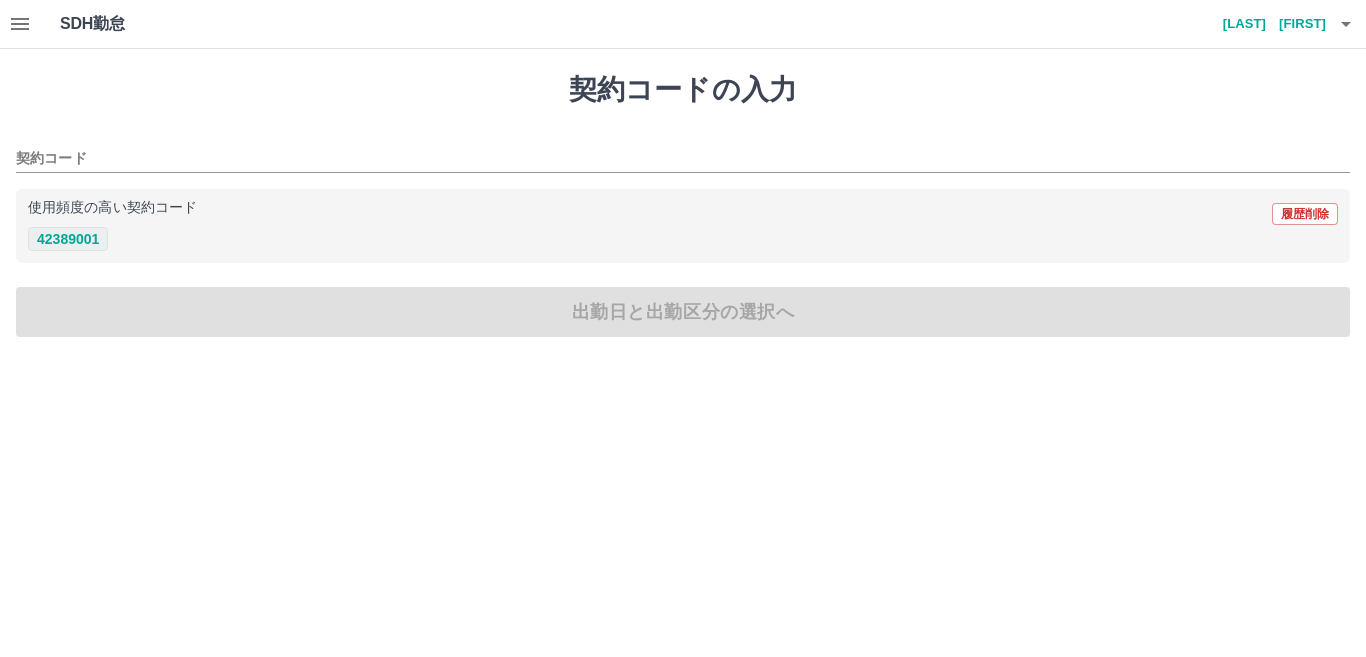 click on "42389001" at bounding box center (68, 239) 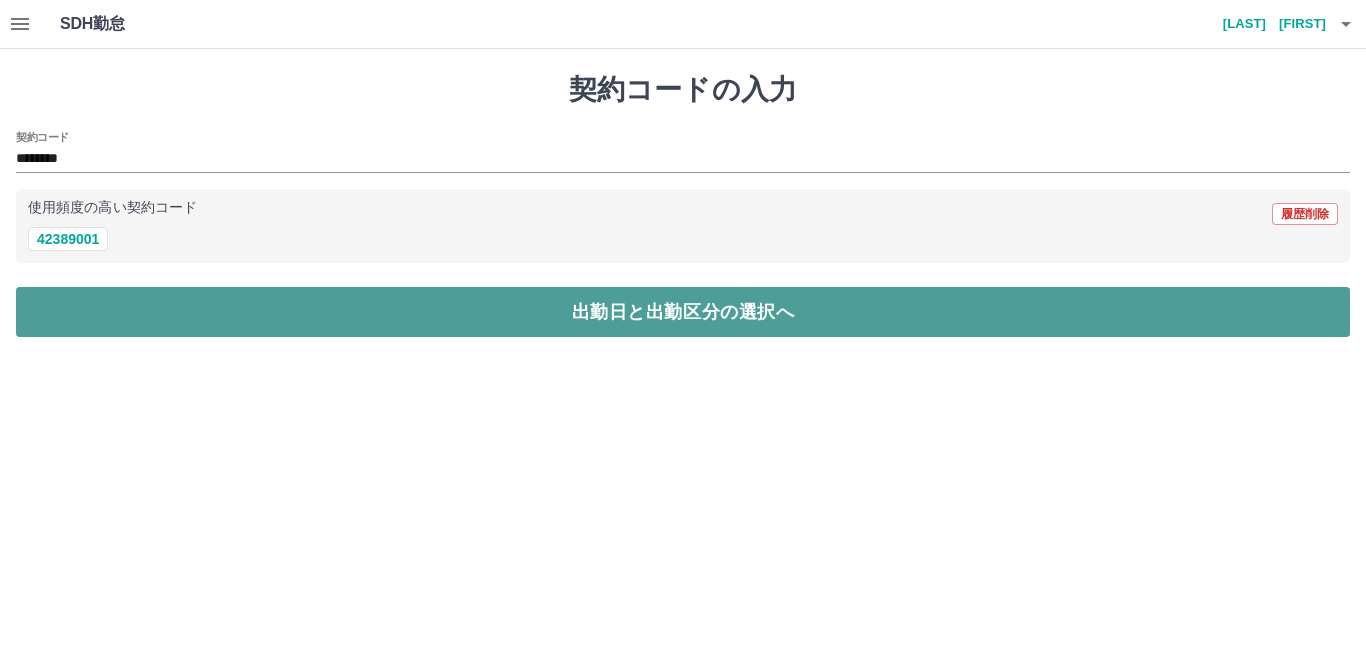 click on "出勤日と出勤区分の選択へ" at bounding box center [683, 312] 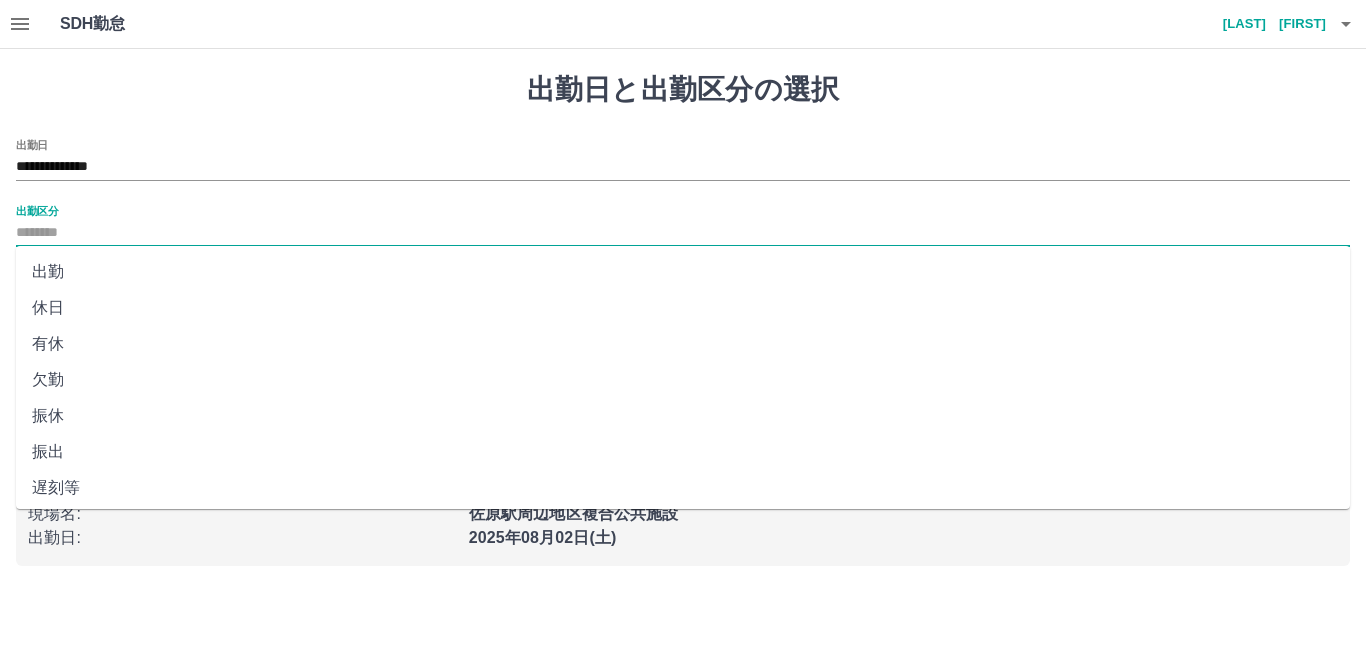 click on "出勤区分" at bounding box center [683, 233] 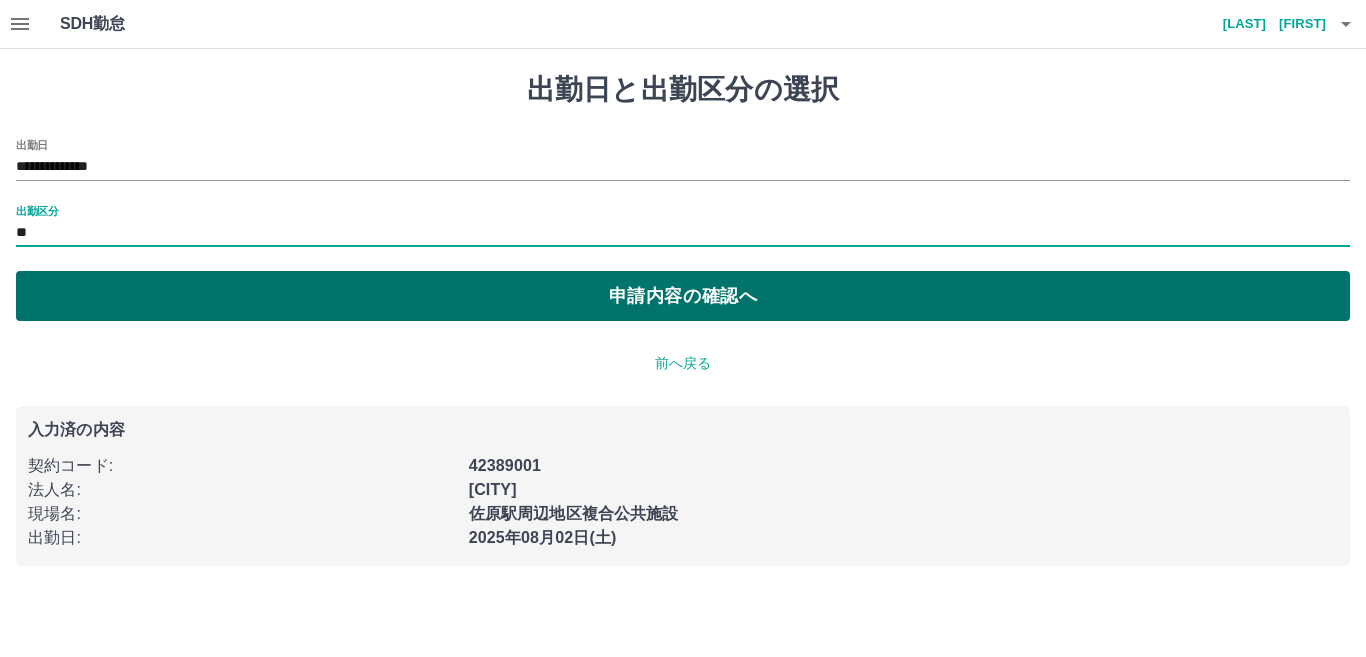 click on "申請内容の確認へ" at bounding box center (683, 296) 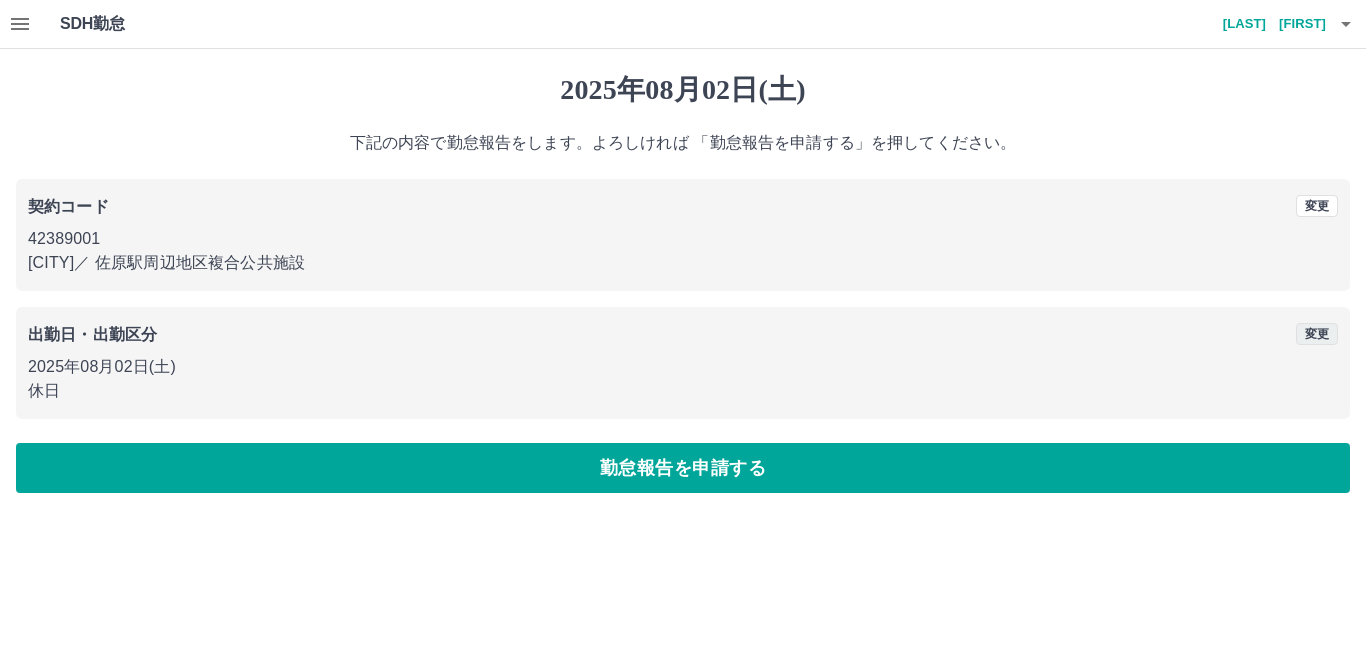 click on "変更" at bounding box center [1317, 334] 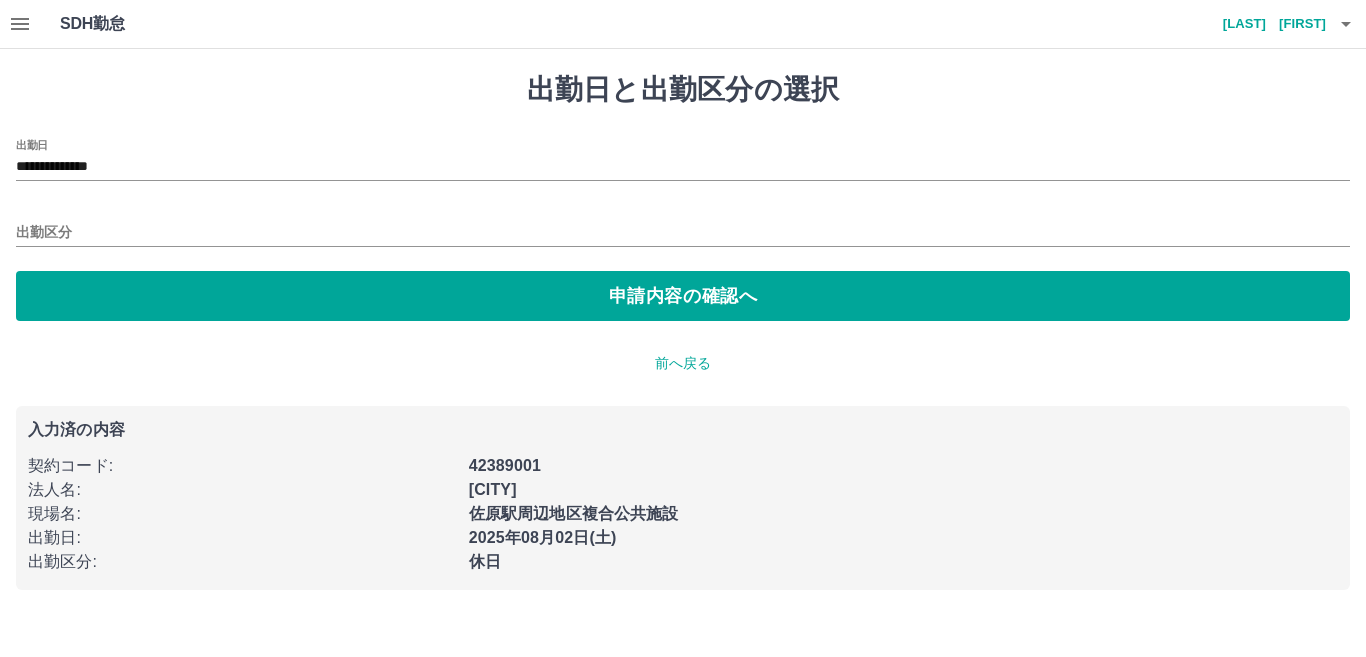 type on "**" 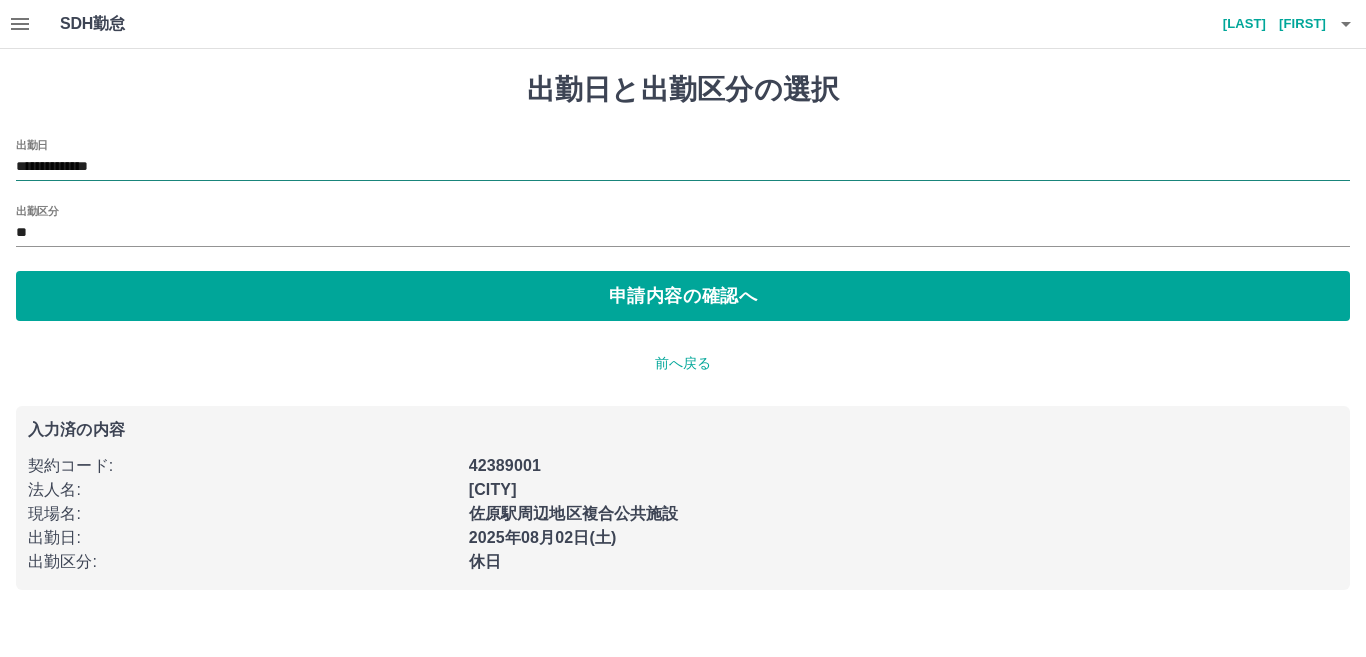 click on "**********" at bounding box center [683, 167] 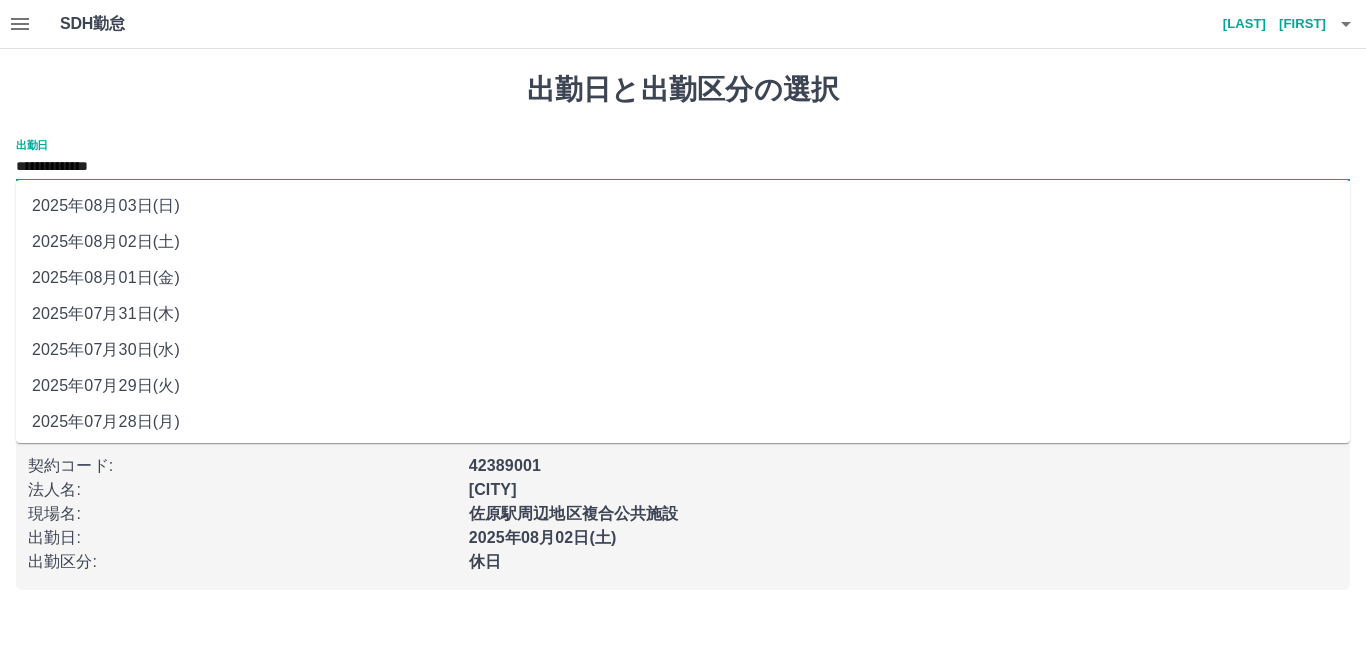 click on "2025年08月01日(金)" at bounding box center [683, 278] 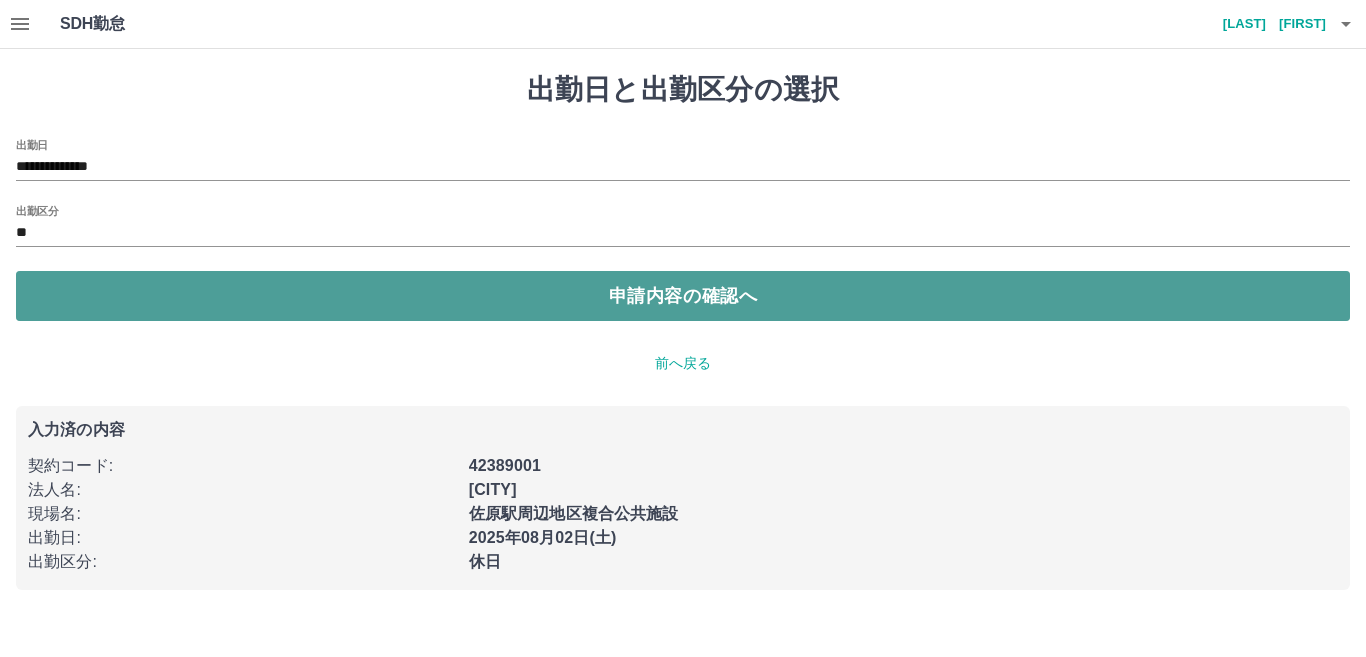 click on "申請内容の確認へ" at bounding box center (683, 296) 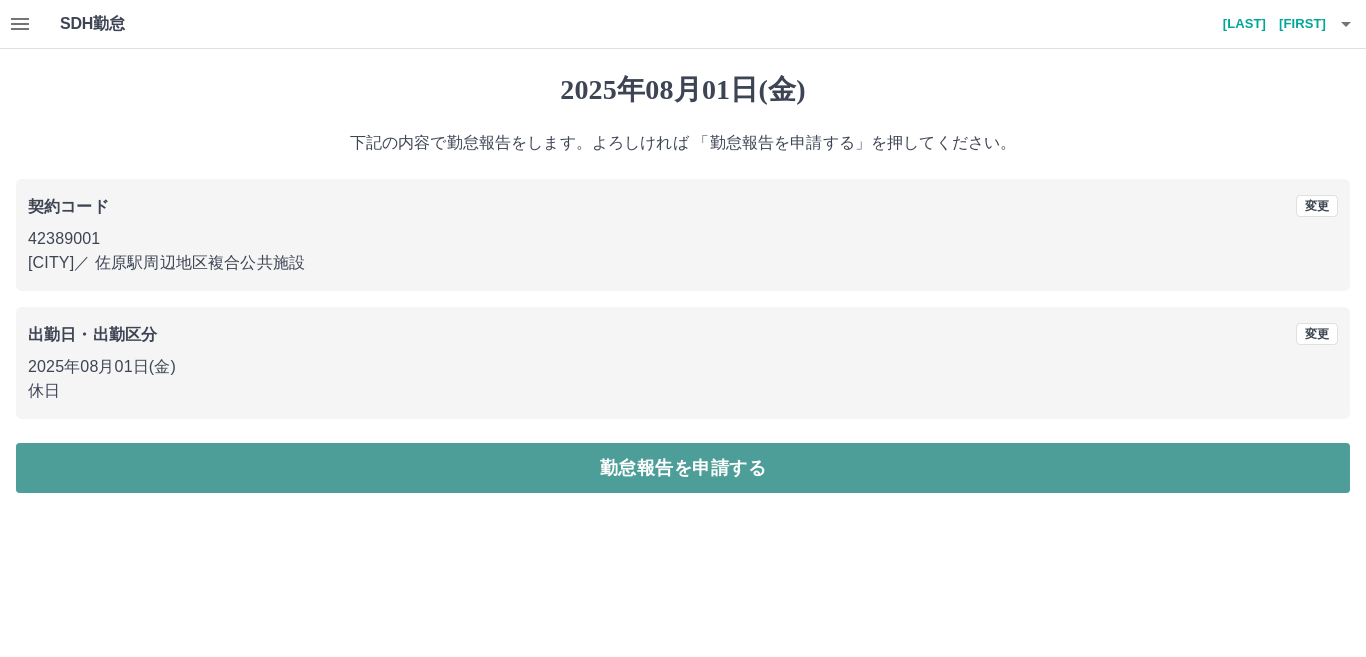 click on "勤怠報告を申請する" at bounding box center [683, 468] 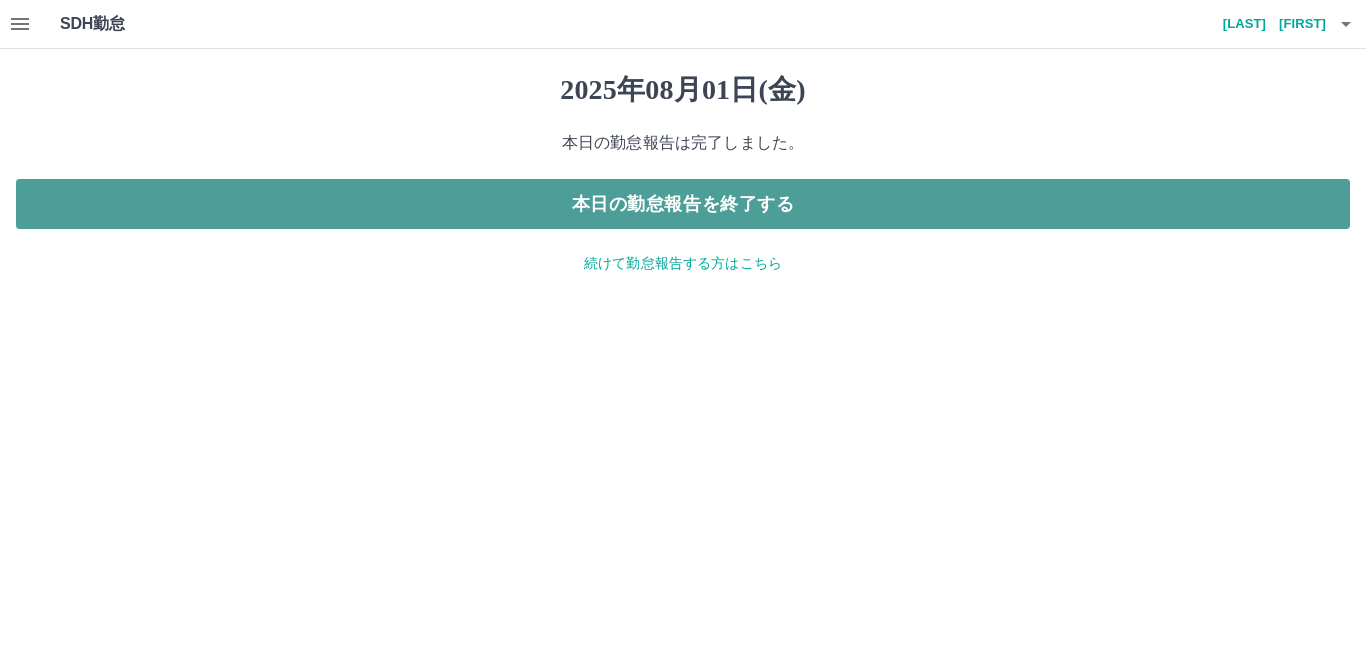 click on "本日の勤怠報告を終了する" at bounding box center [683, 204] 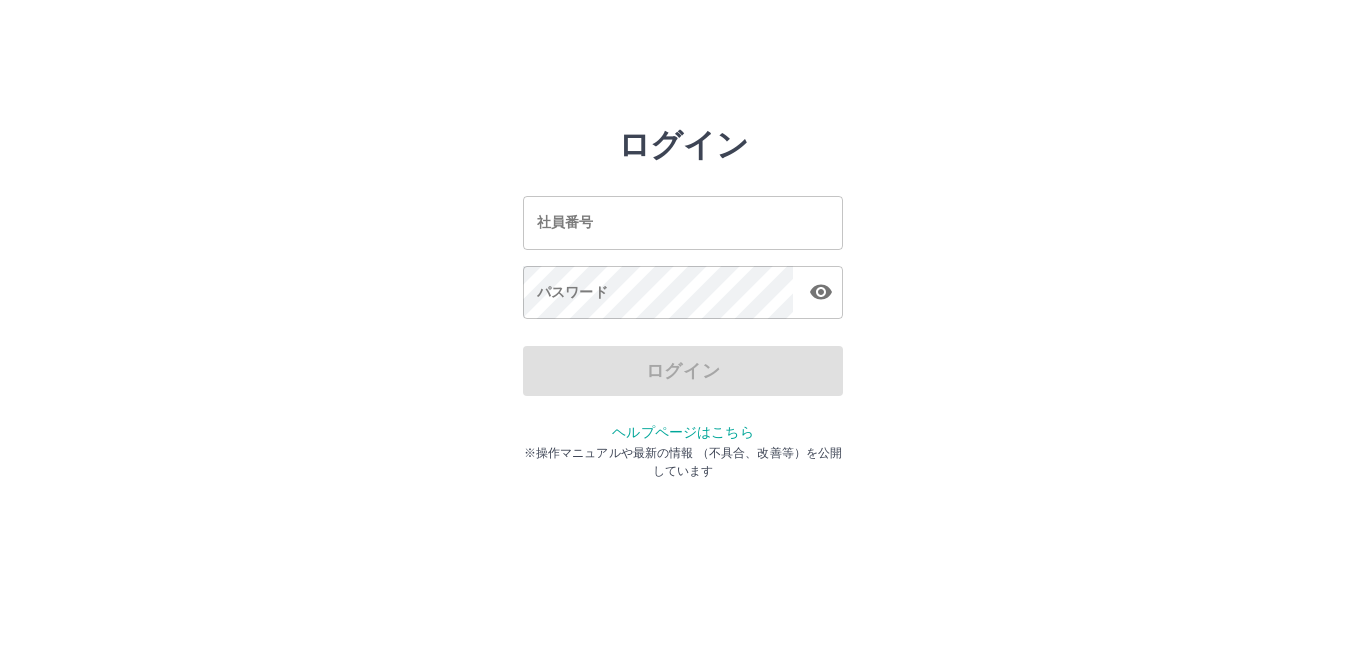 scroll, scrollTop: 0, scrollLeft: 0, axis: both 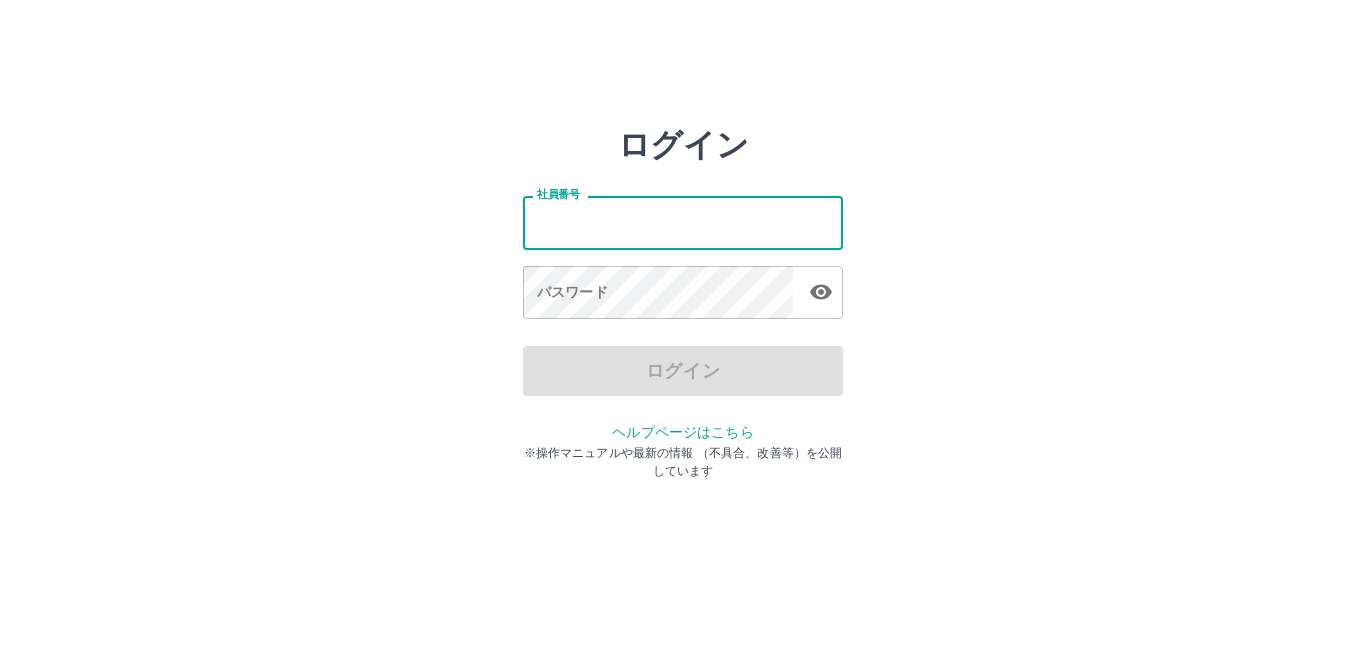 click on "社員番号" at bounding box center [683, 222] 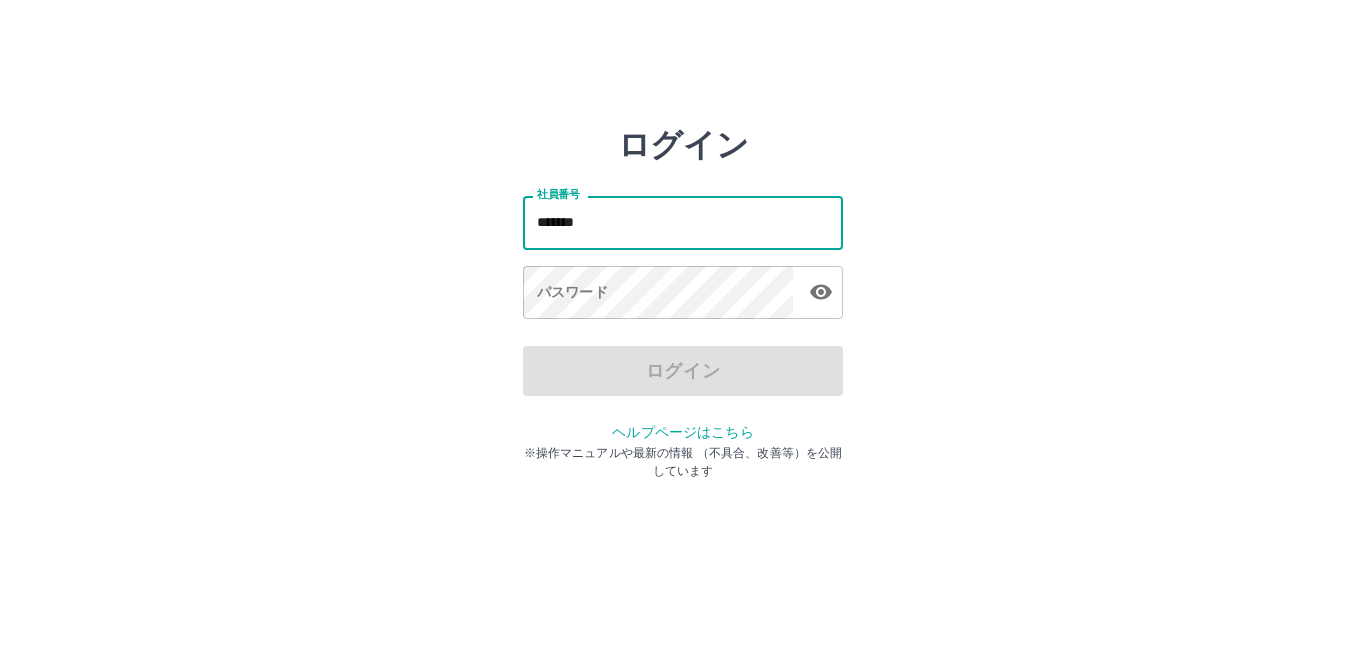 type on "*******" 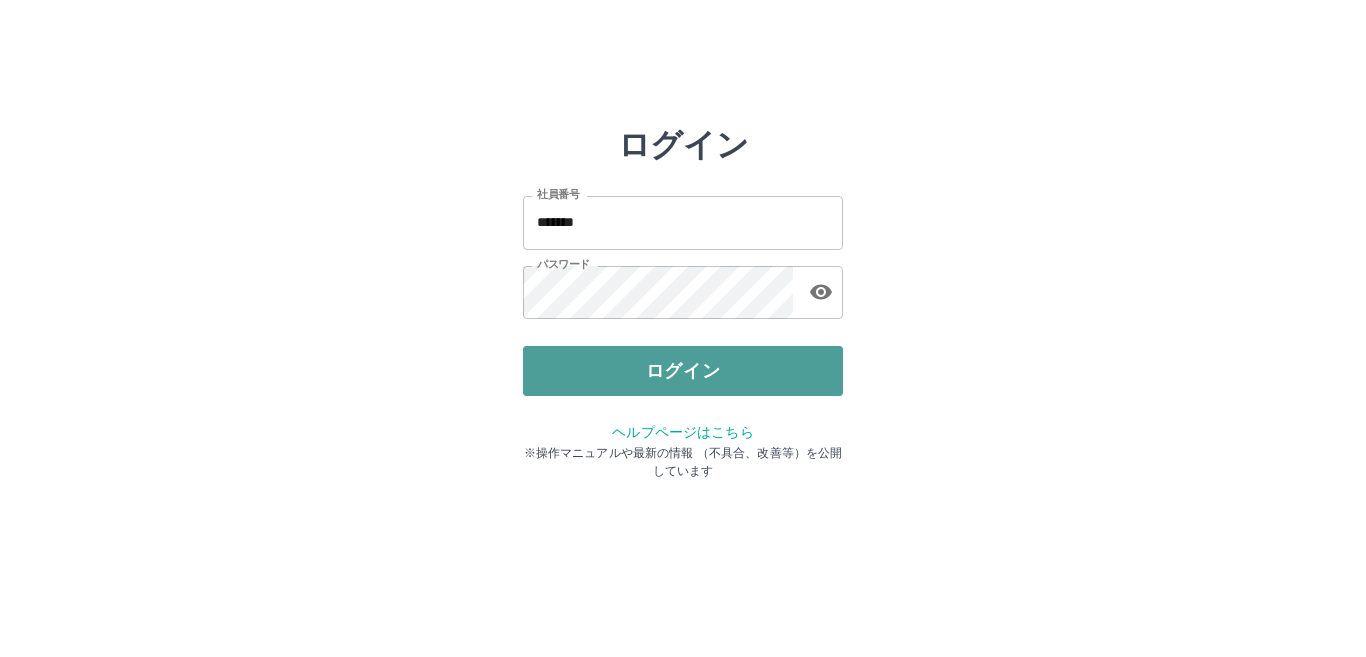 click on "ログイン" at bounding box center (683, 371) 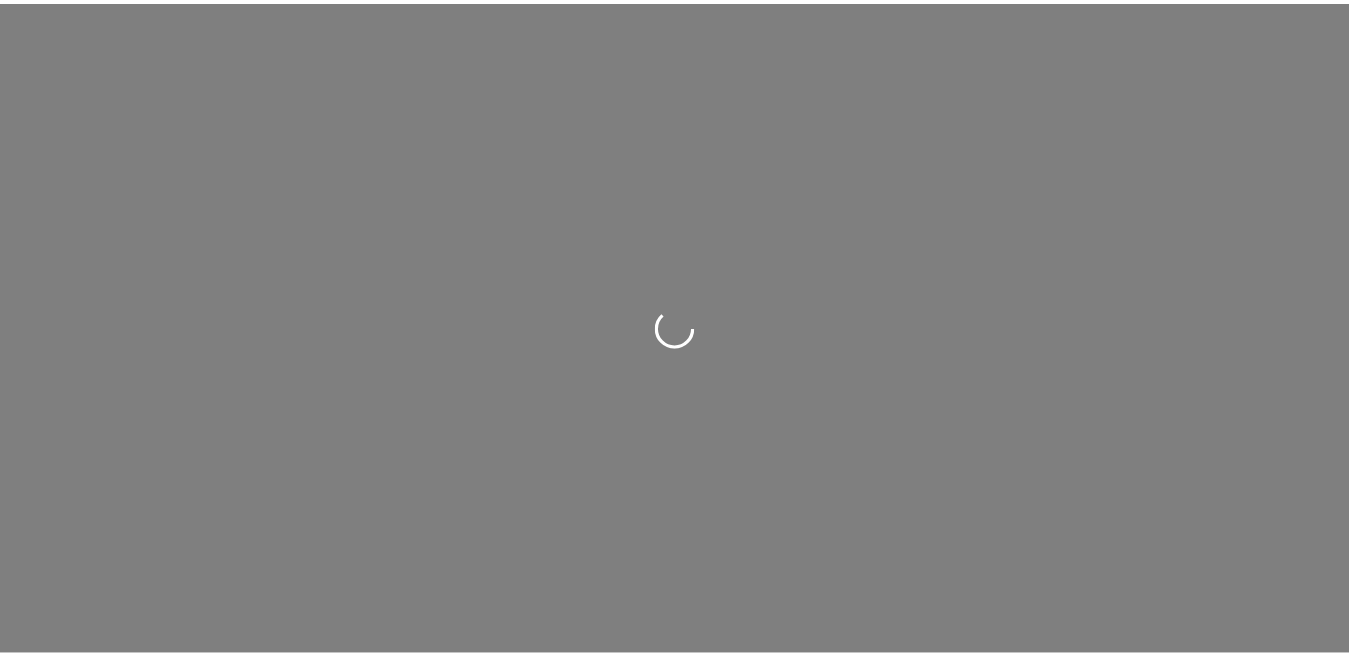 scroll, scrollTop: 0, scrollLeft: 0, axis: both 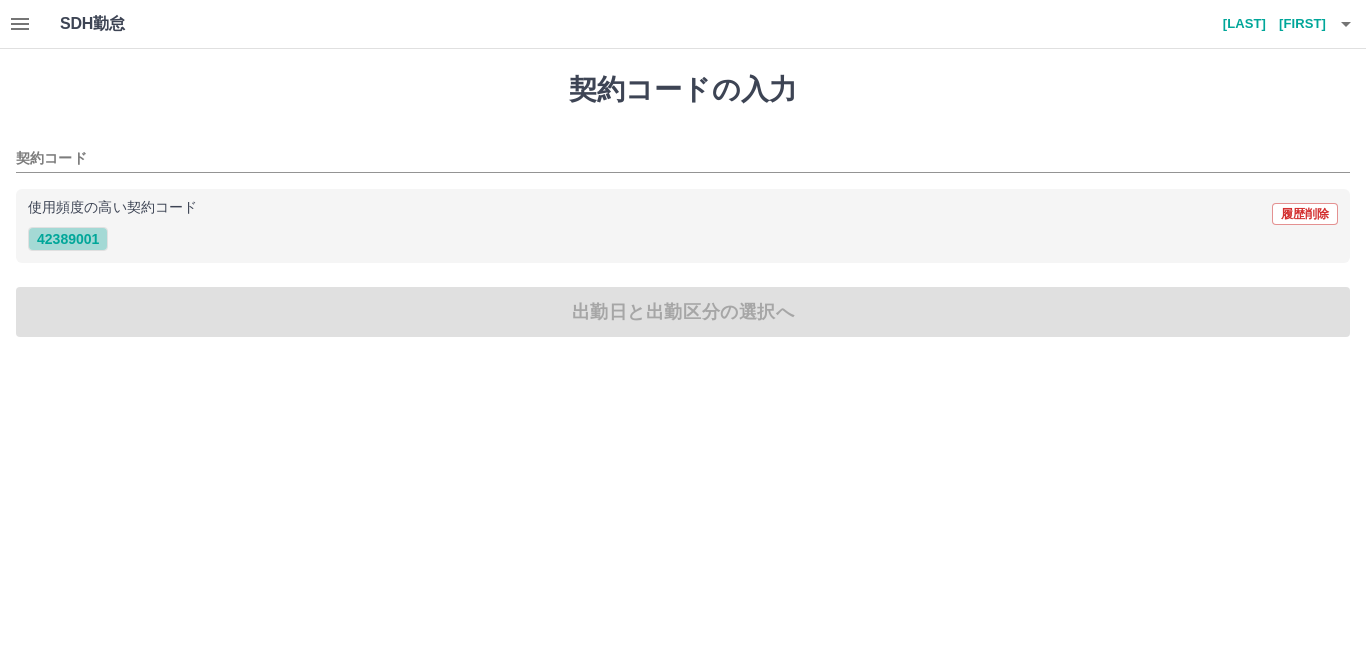 click on "42389001" at bounding box center (68, 239) 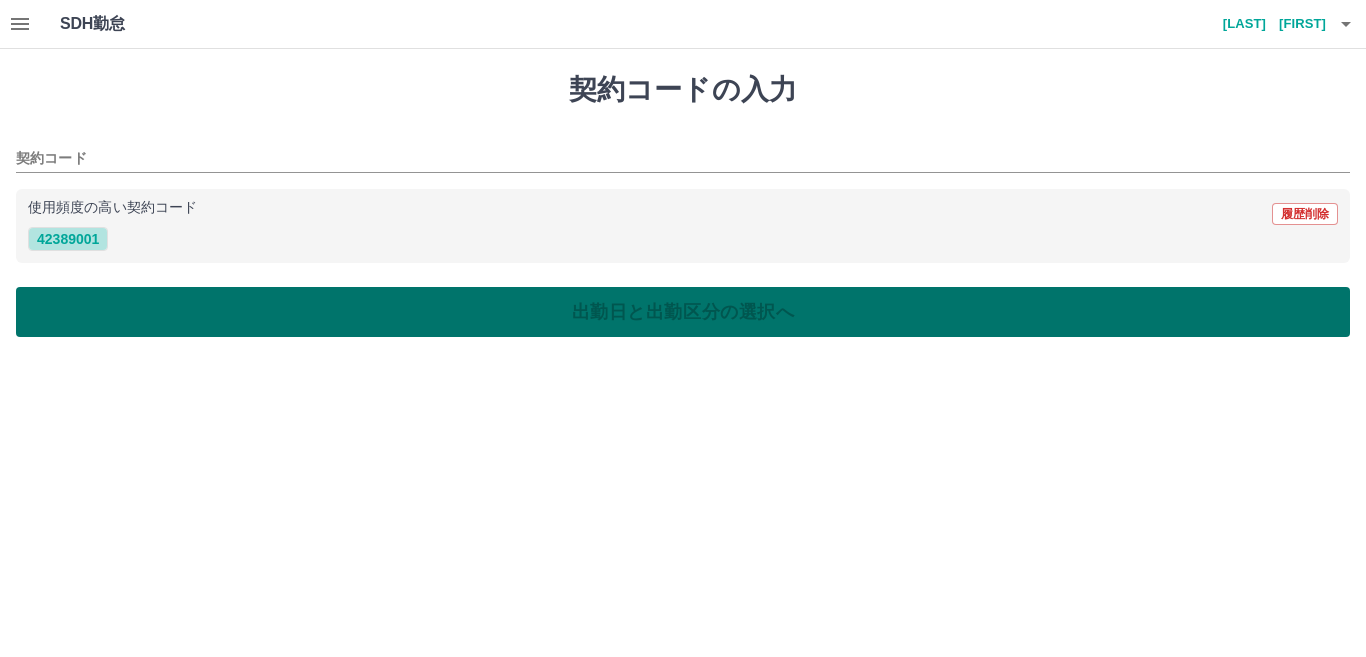 type on "********" 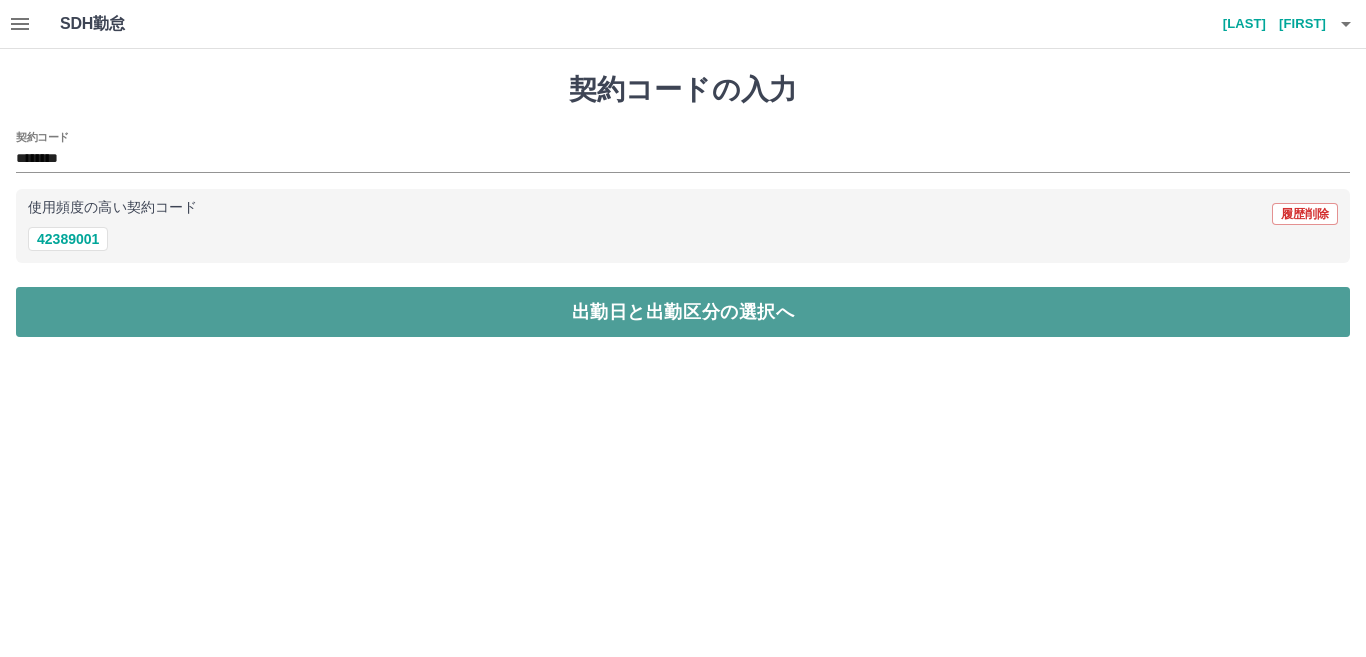 click on "出勤日と出勤区分の選択へ" at bounding box center [683, 312] 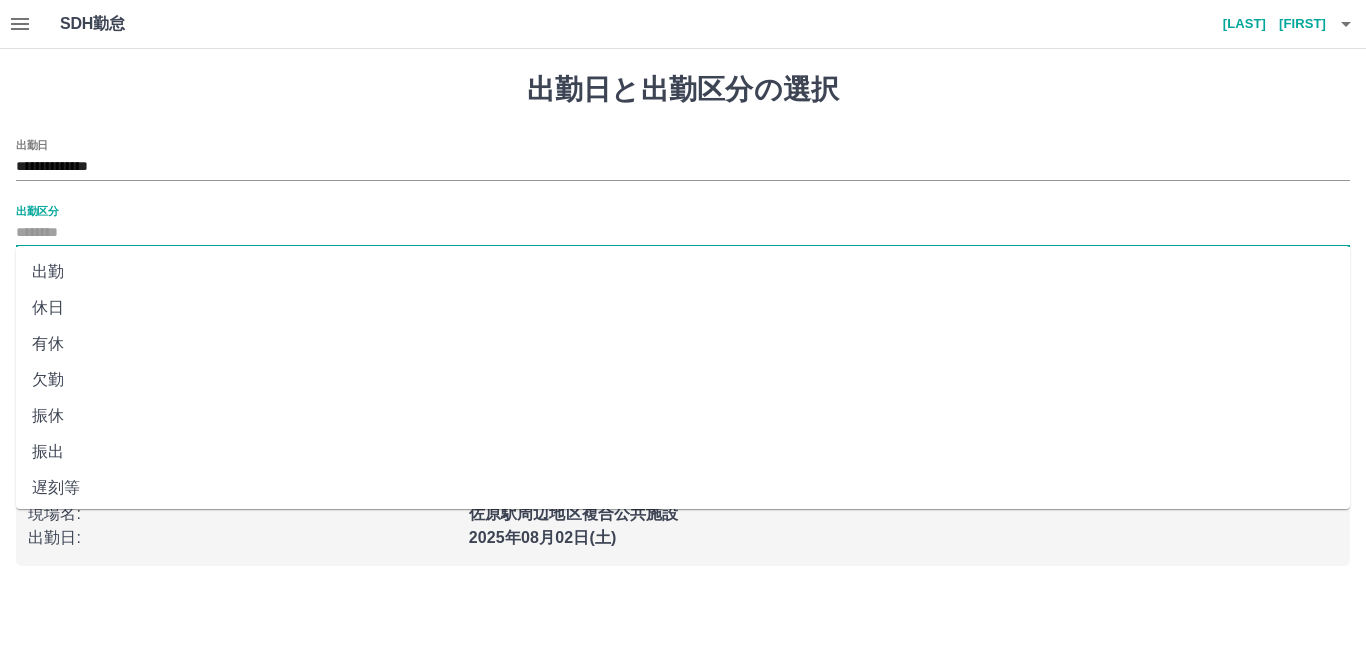 click on "出勤区分" at bounding box center (683, 233) 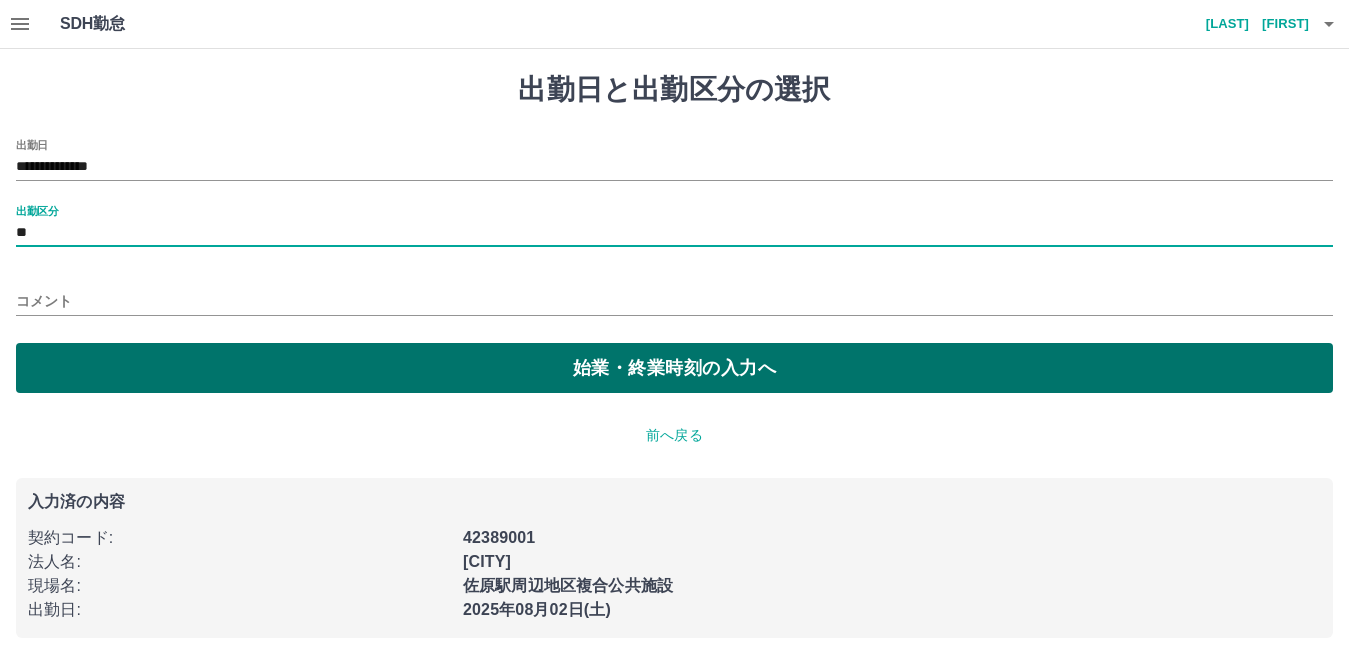 click on "始業・終業時刻の入力へ" at bounding box center (674, 368) 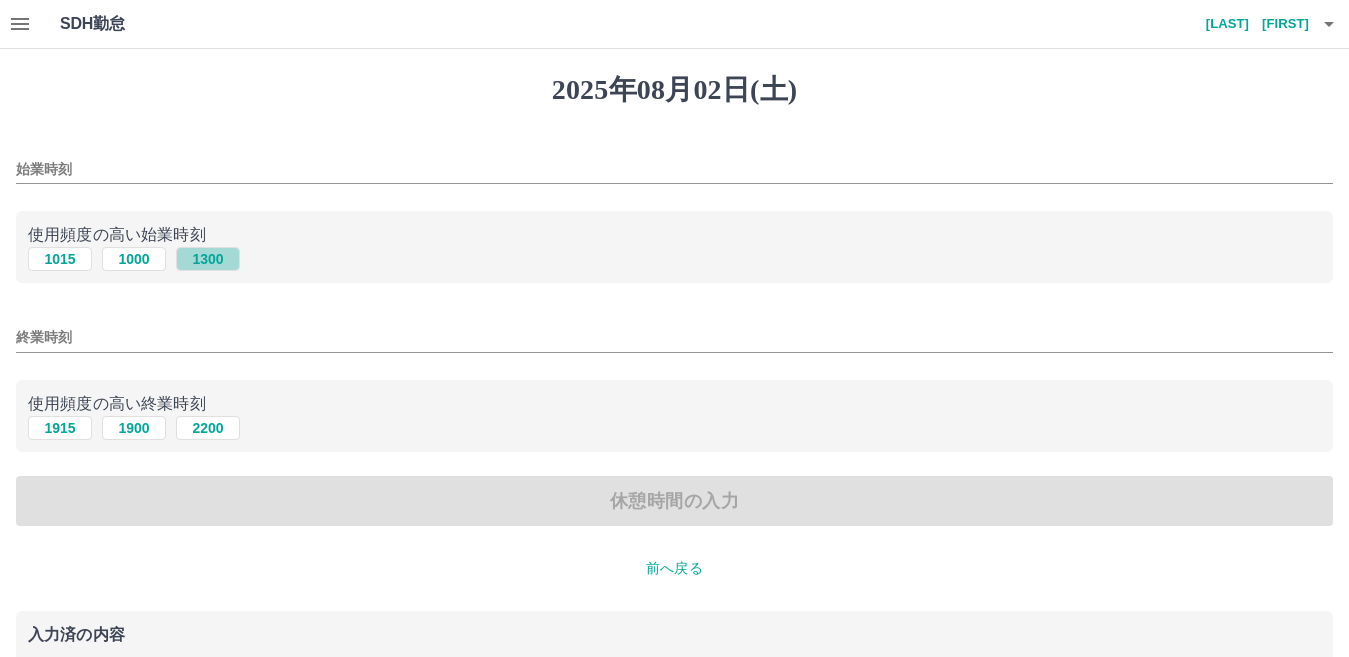 click on "1300" at bounding box center (208, 259) 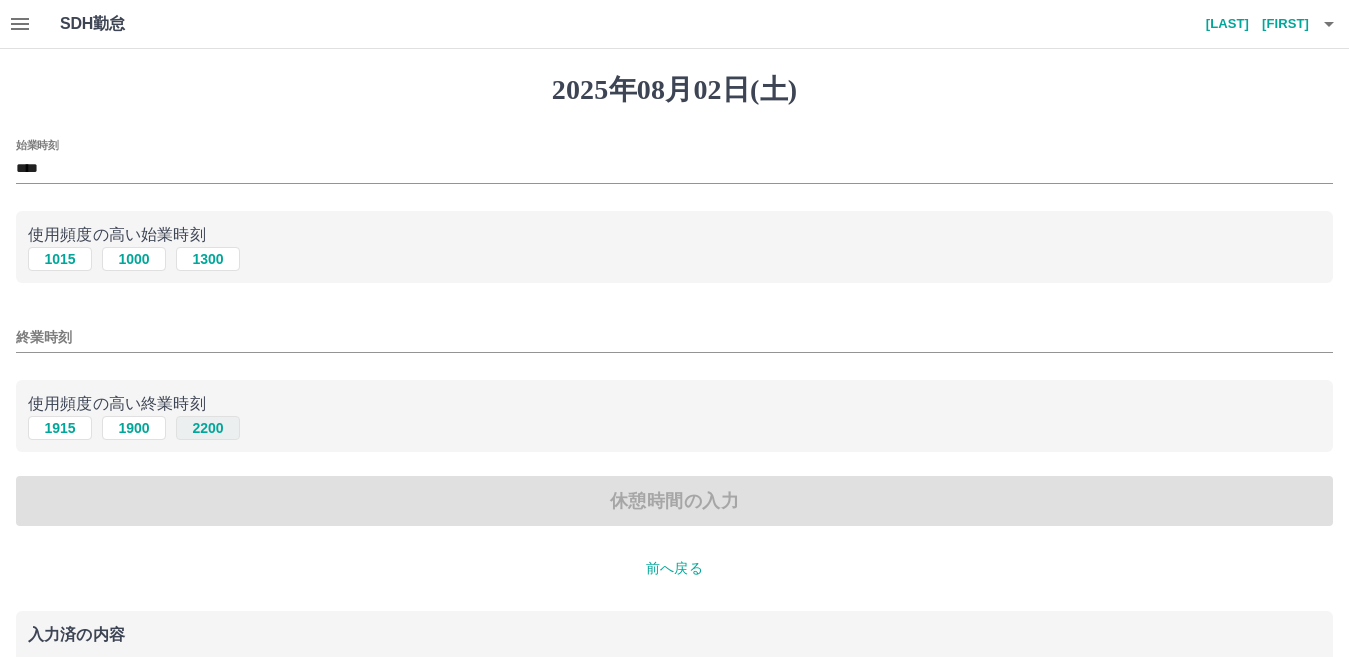 click on "2200" at bounding box center [208, 428] 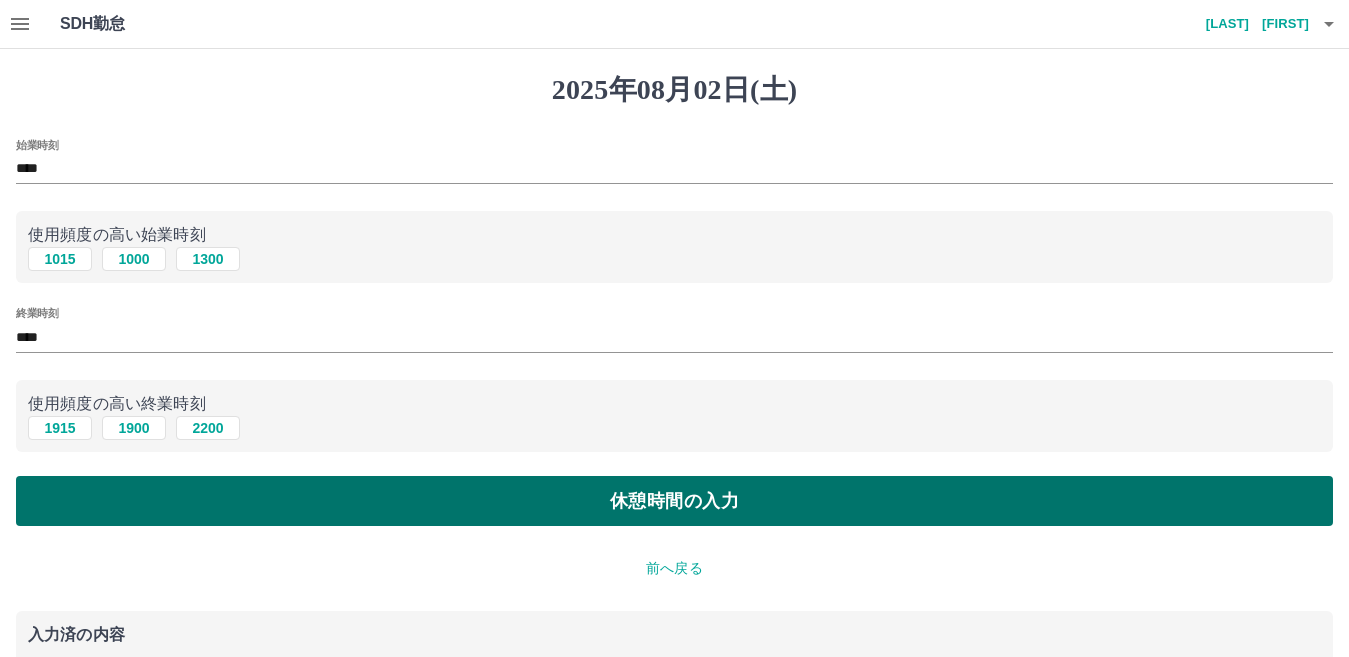 click on "休憩時間の入力" at bounding box center [674, 501] 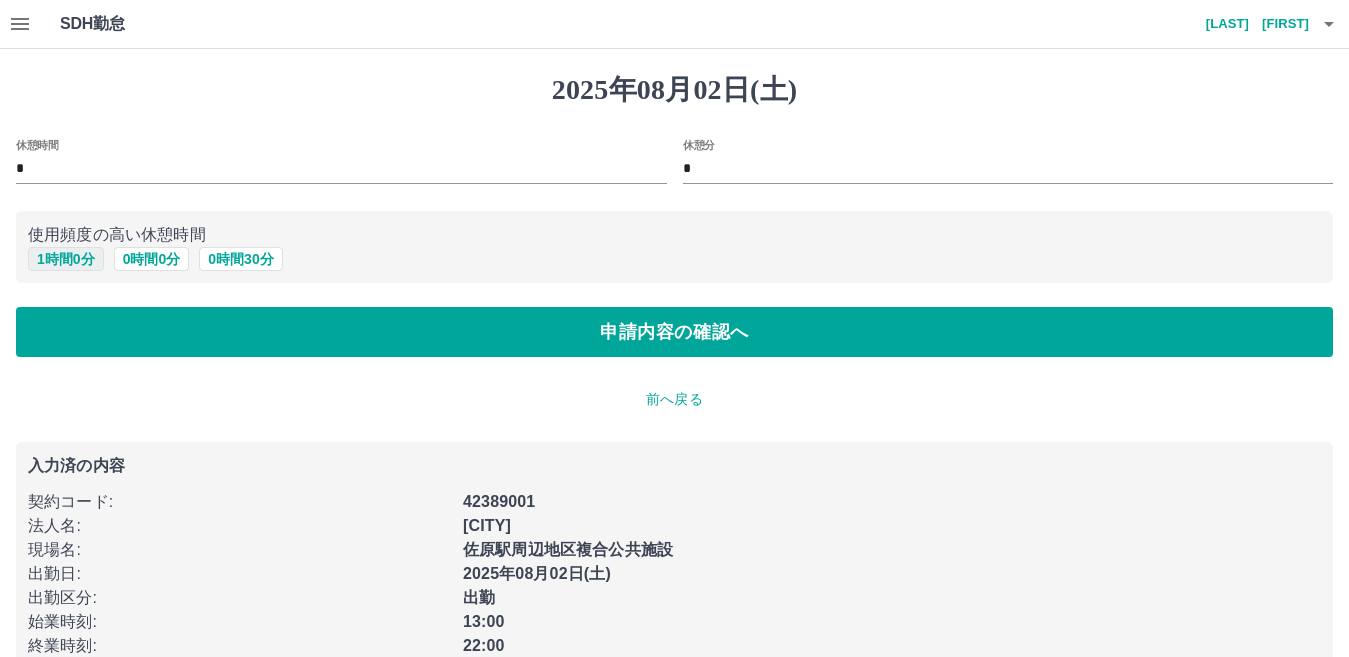 click on "1 時間 0 分" at bounding box center [66, 259] 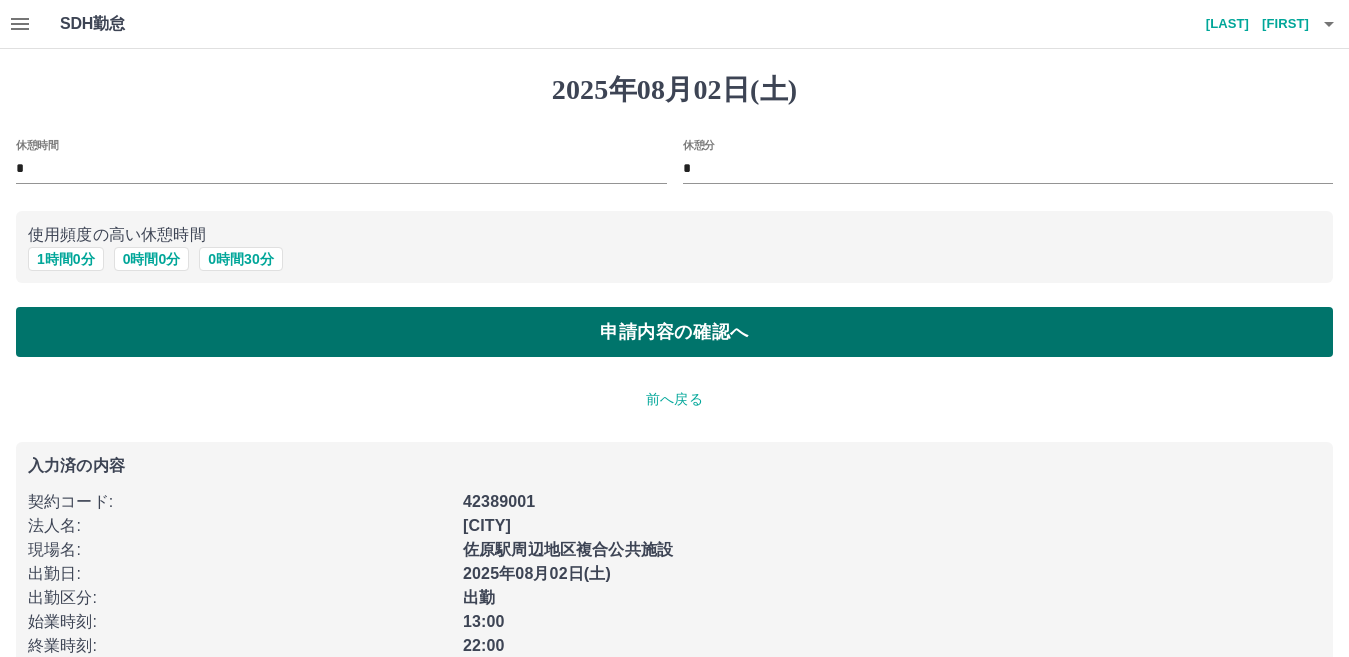 click on "申請内容の確認へ" at bounding box center (674, 332) 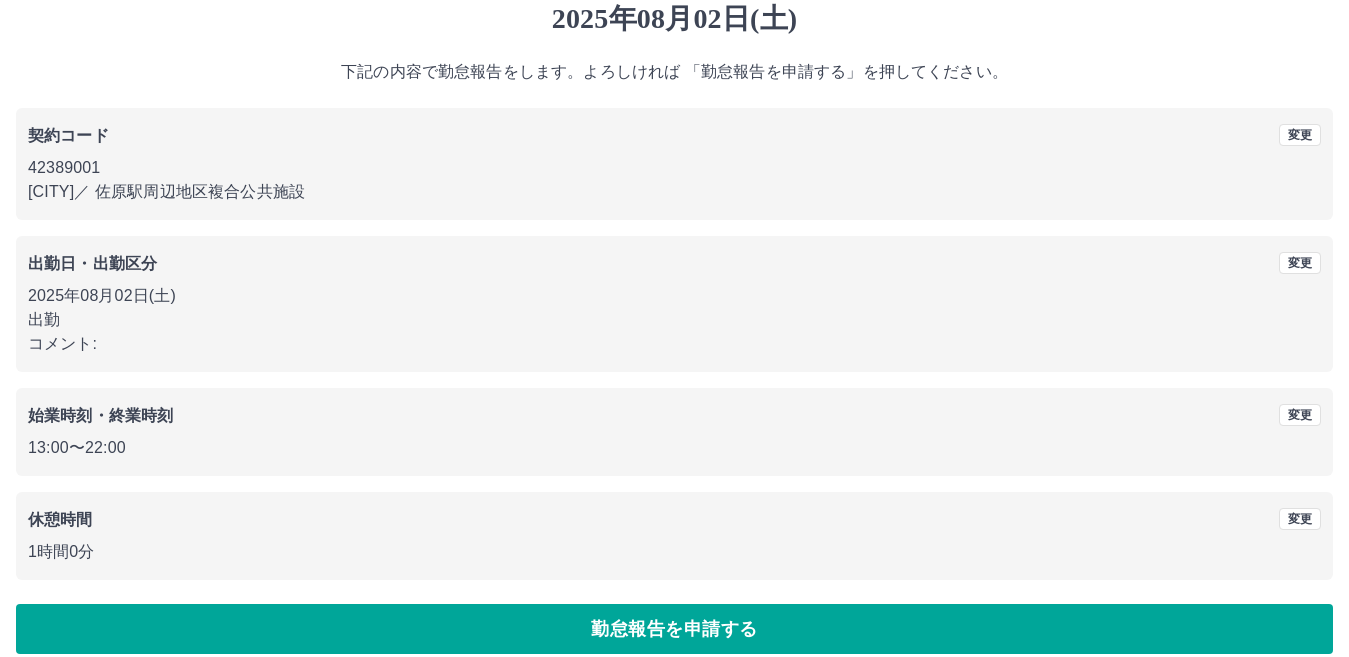 scroll, scrollTop: 91, scrollLeft: 0, axis: vertical 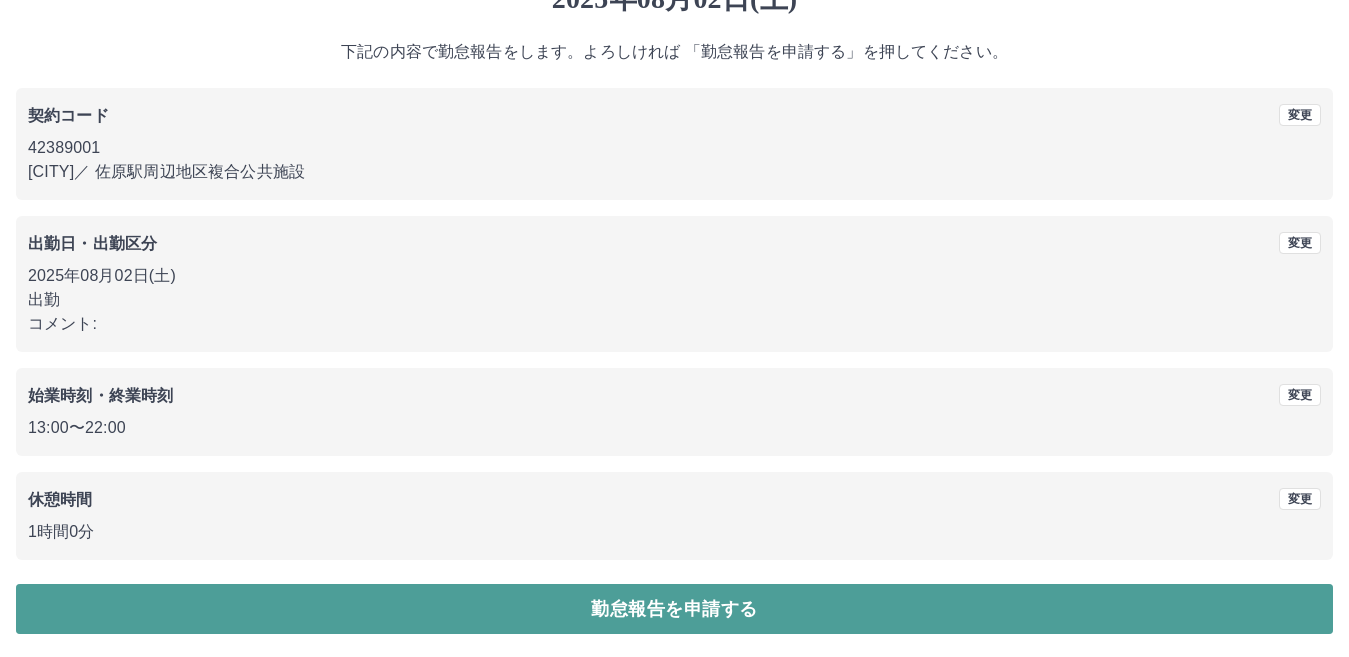 click on "勤怠報告を申請する" at bounding box center [674, 609] 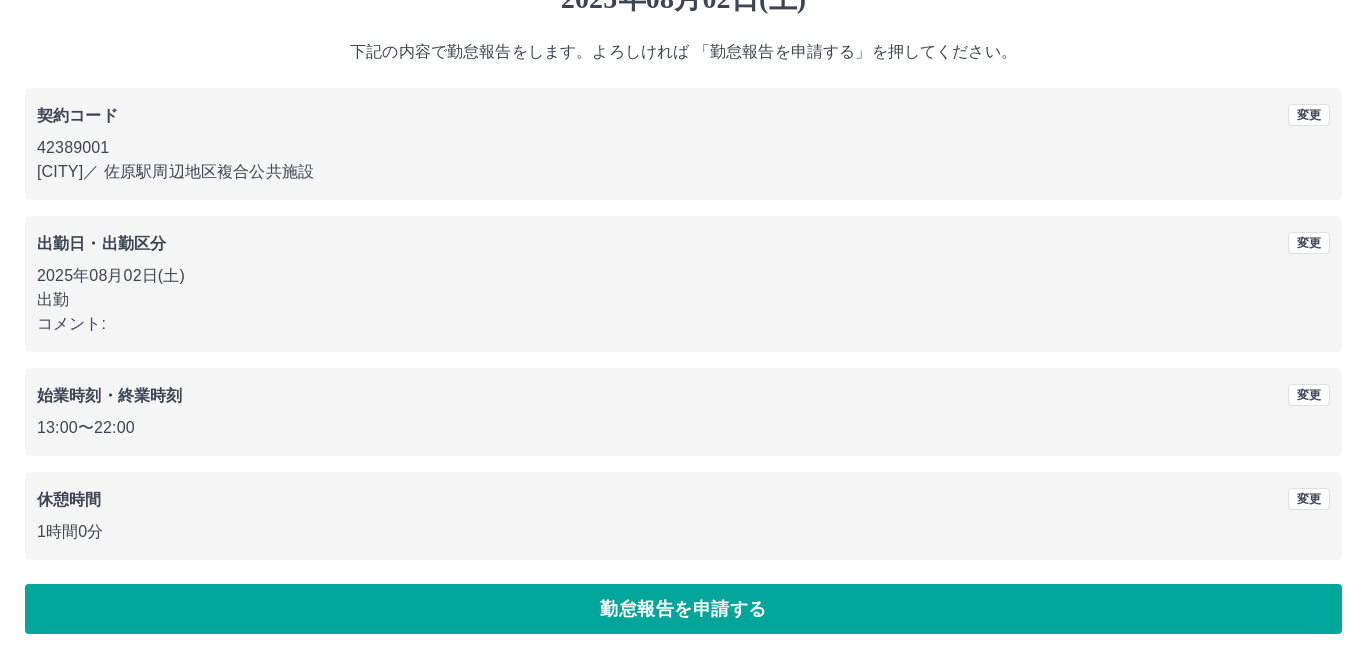 scroll, scrollTop: 0, scrollLeft: 0, axis: both 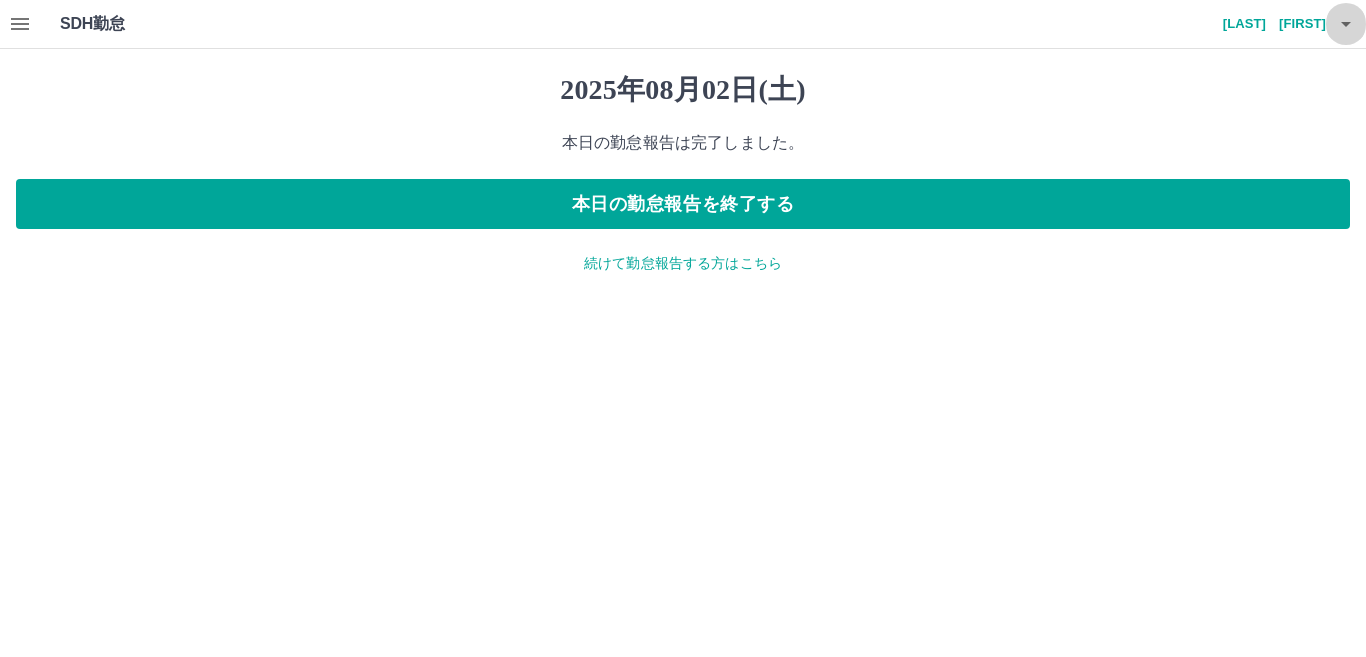 click 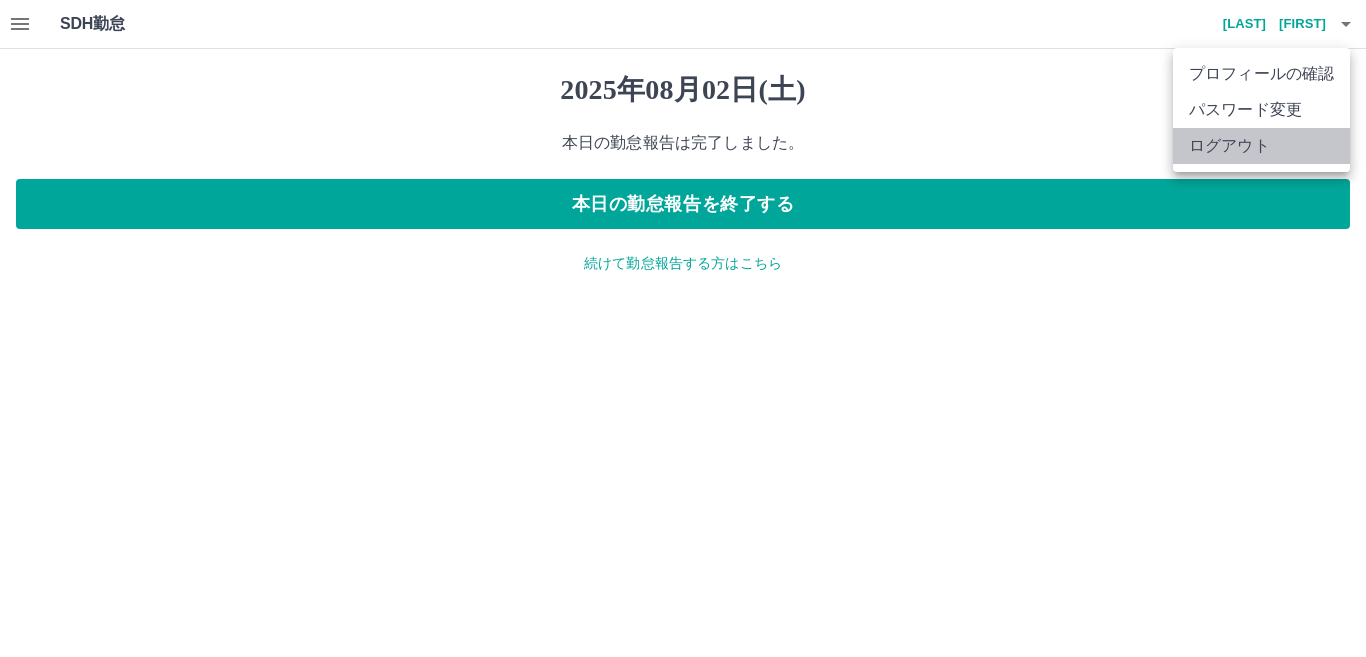 click on "ログアウト" at bounding box center [1261, 146] 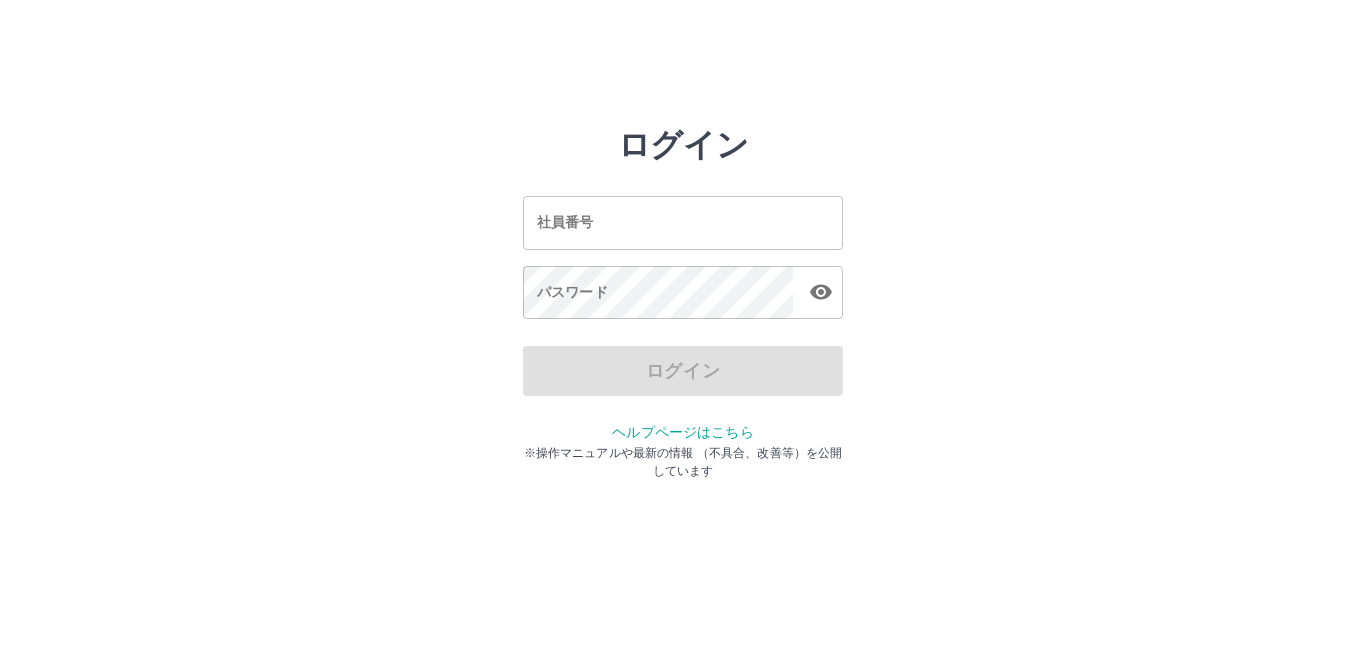 scroll, scrollTop: 0, scrollLeft: 0, axis: both 